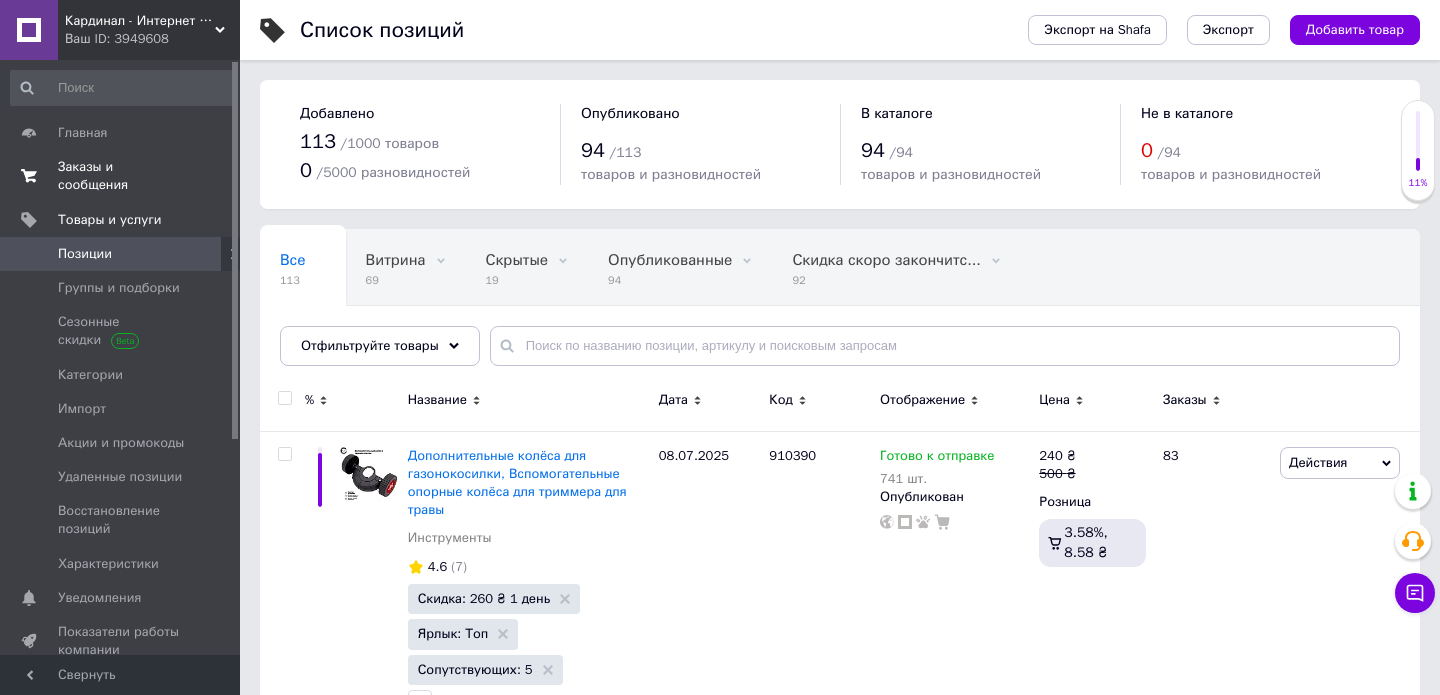 click on "Заказы и сообщения" at bounding box center (121, 176) 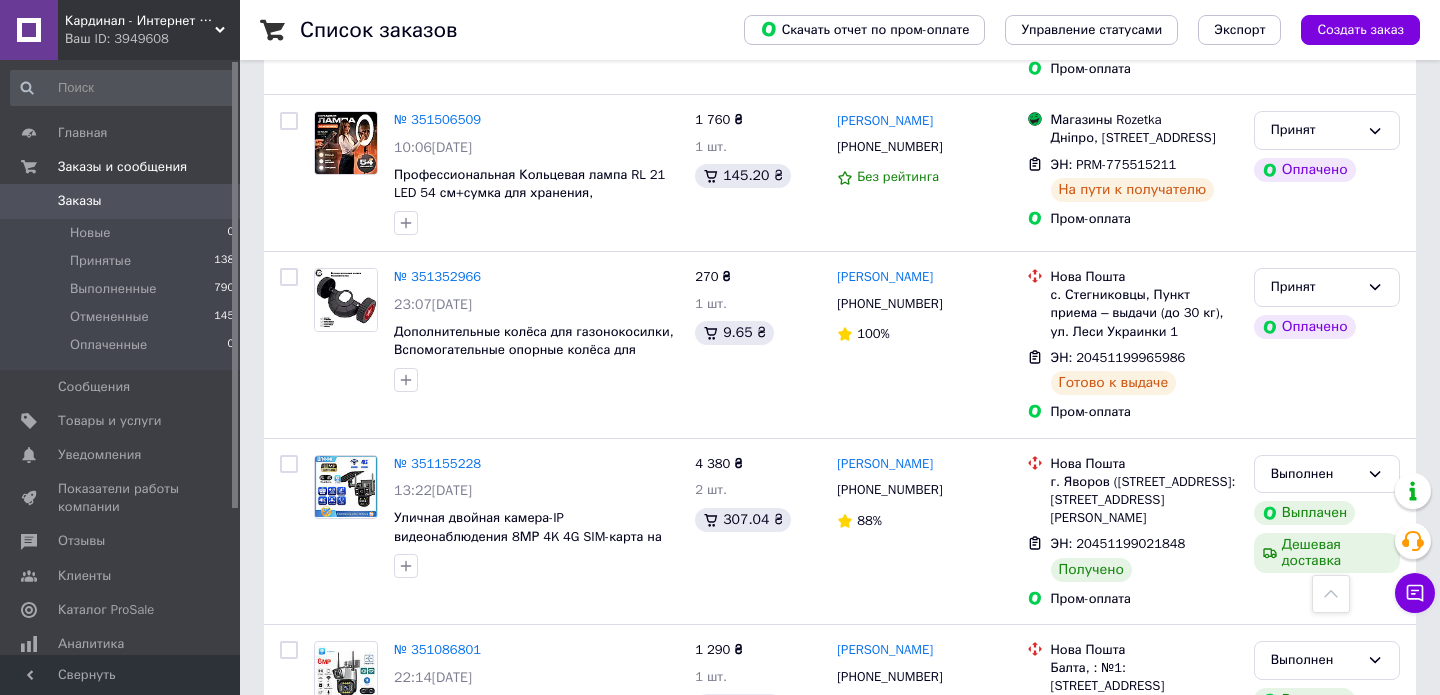 scroll, scrollTop: 2627, scrollLeft: 0, axis: vertical 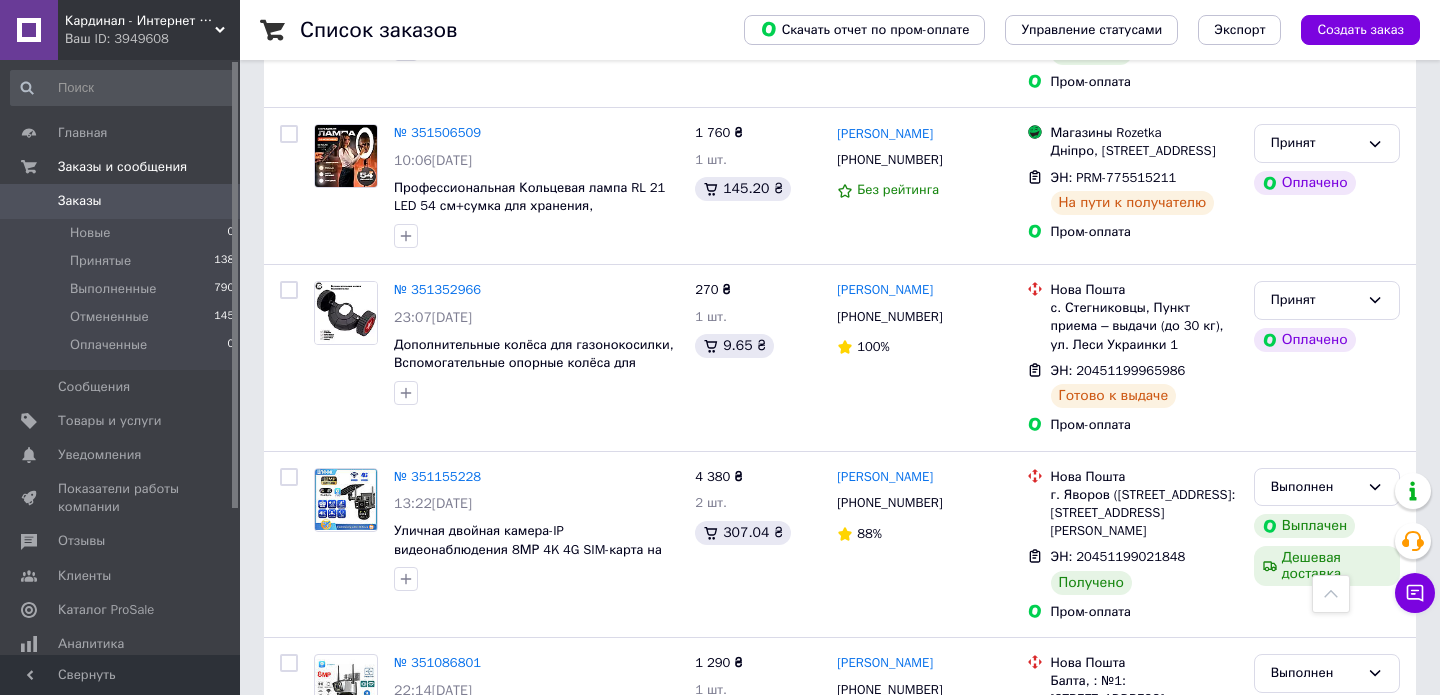 click on "Кардинал - Интернет магазин" at bounding box center [140, 21] 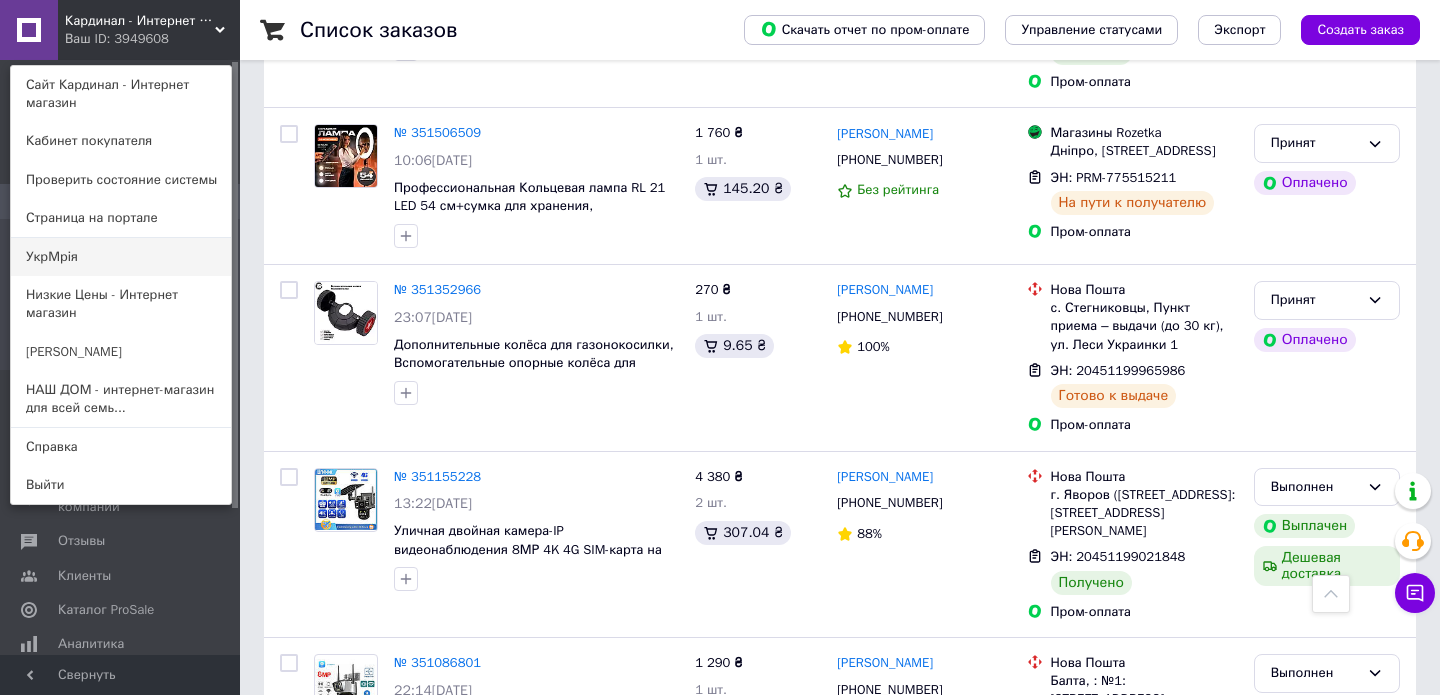 click on "УкрМрія" at bounding box center [121, 257] 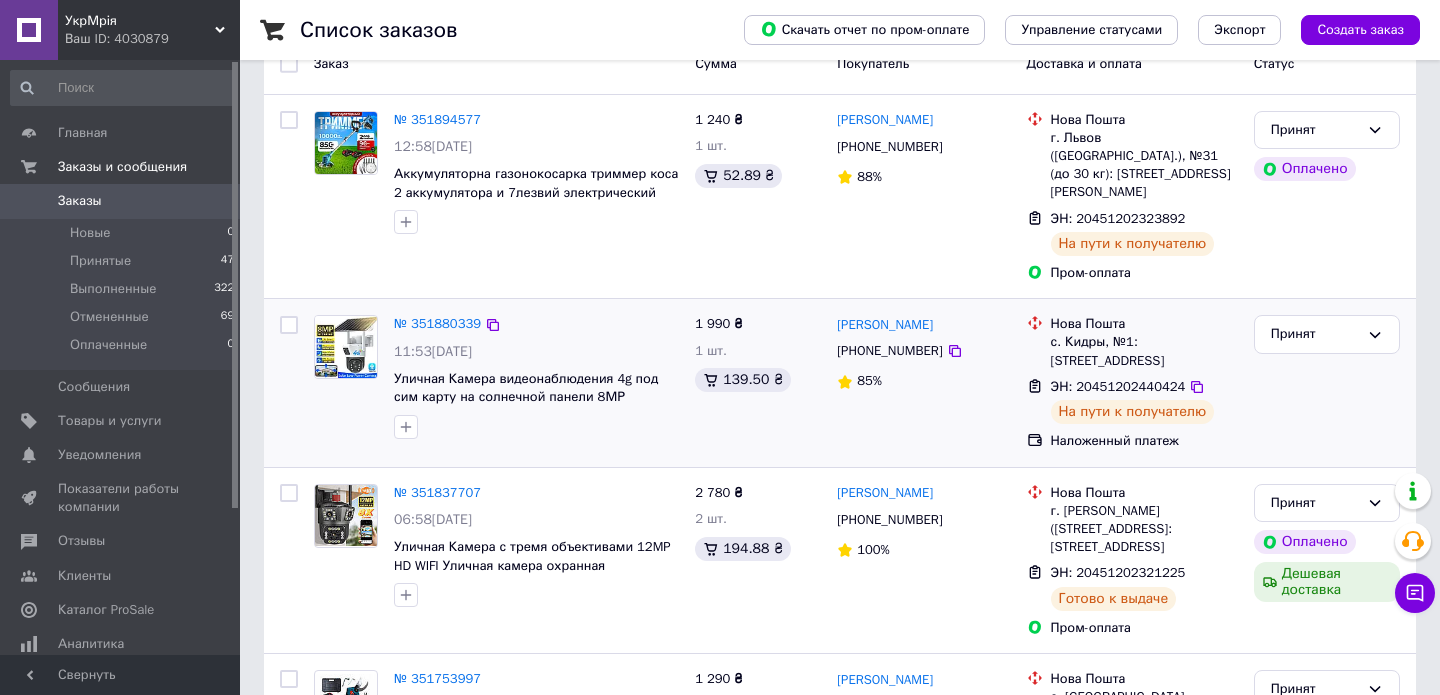 scroll, scrollTop: 0, scrollLeft: 0, axis: both 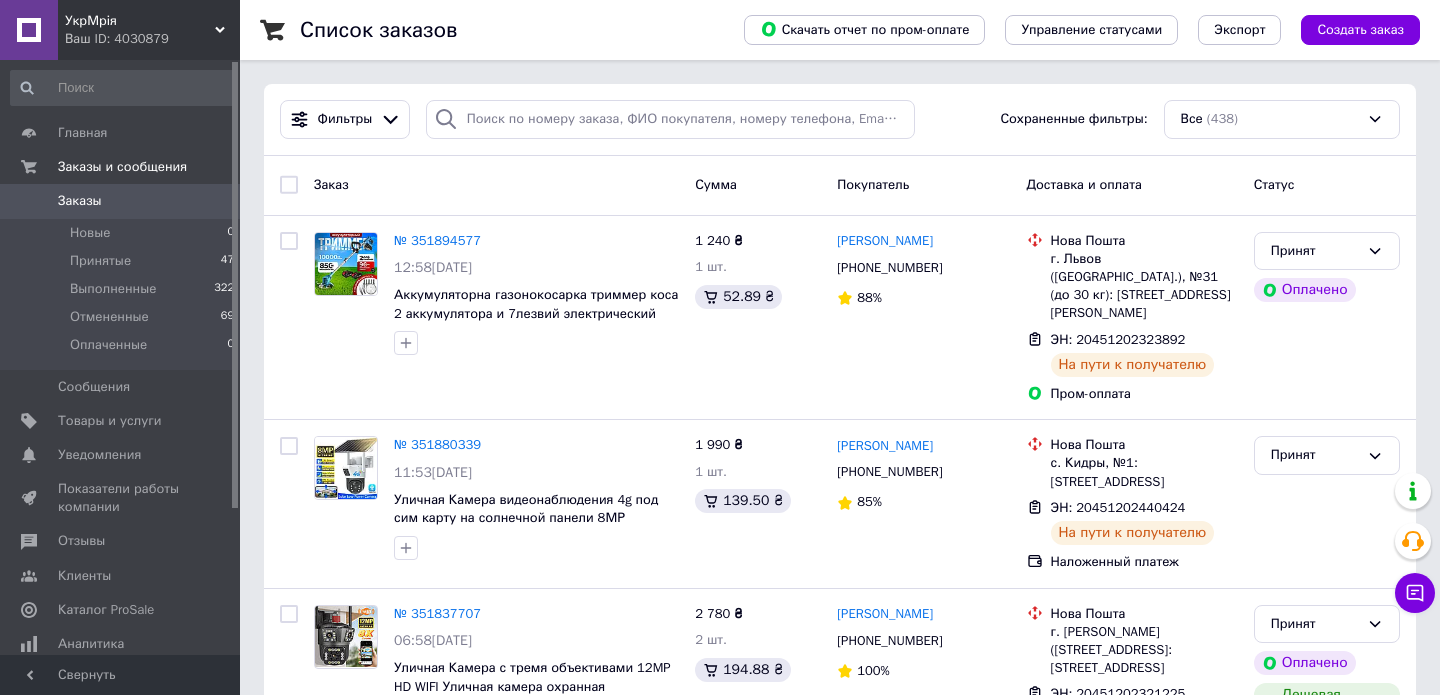 click on "УкрМрія" at bounding box center (140, 21) 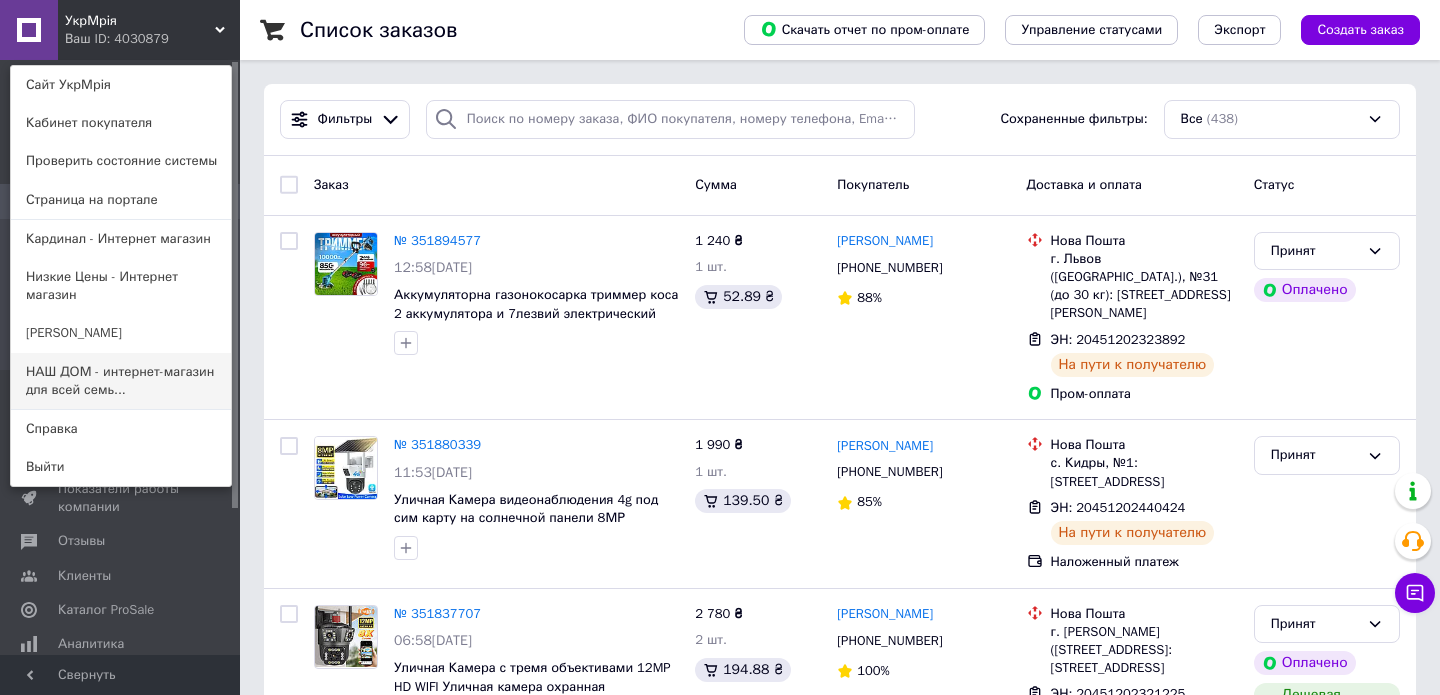 click on "НАШ ДОМ - интернет-магазин для всей семь..." at bounding box center (121, 381) 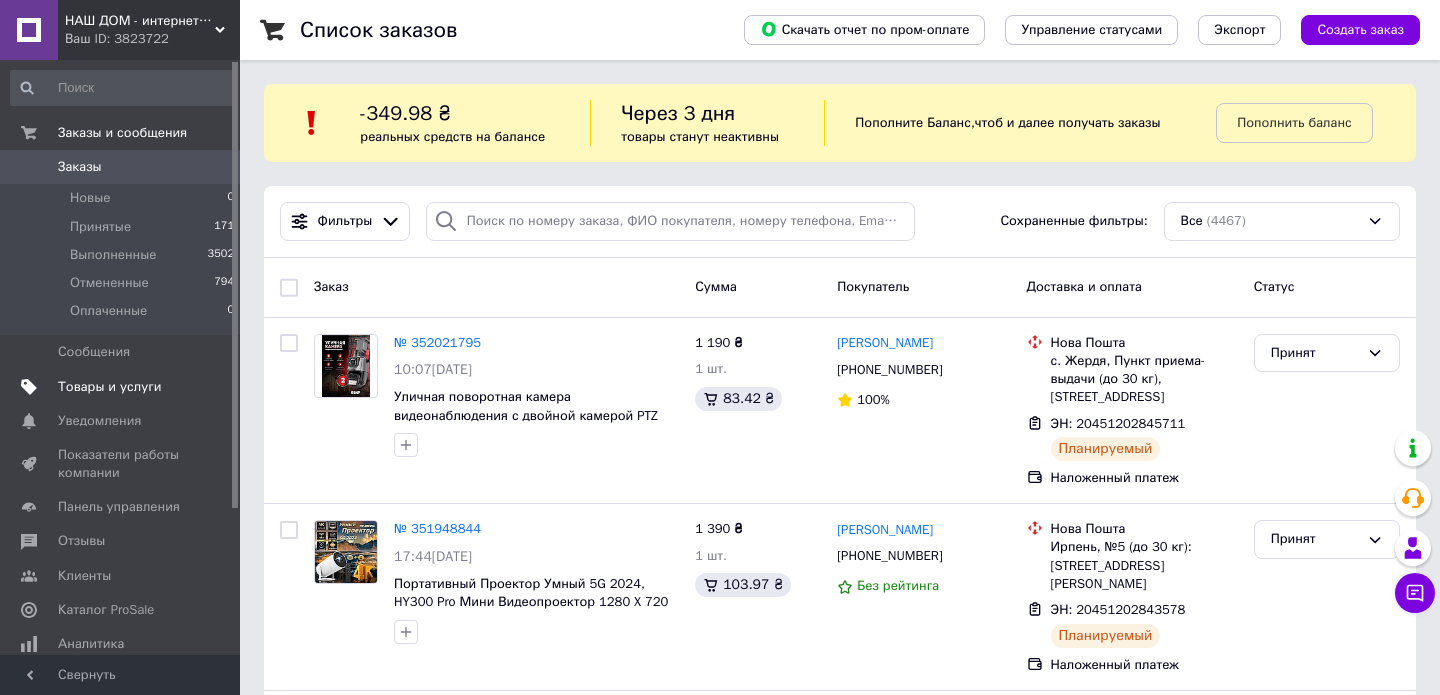 click on "Товары и услуги" at bounding box center (110, 387) 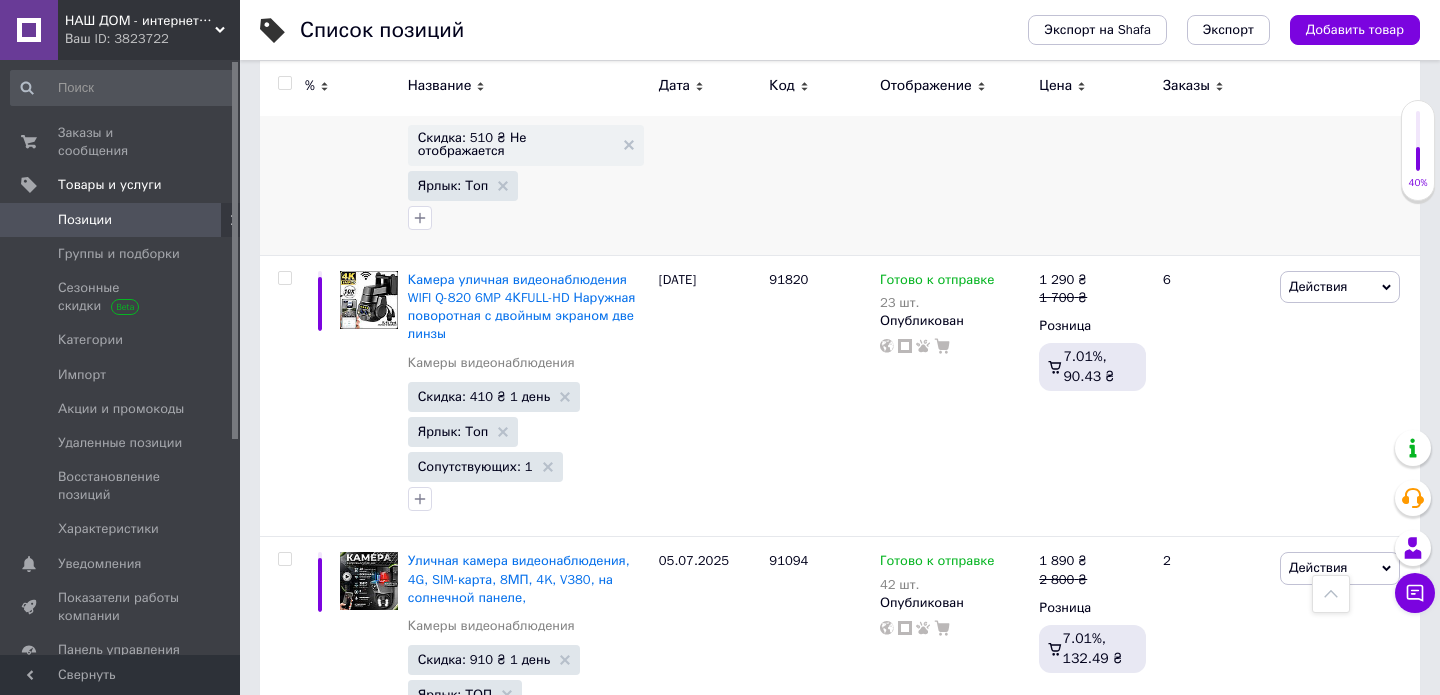 scroll, scrollTop: 14321, scrollLeft: 0, axis: vertical 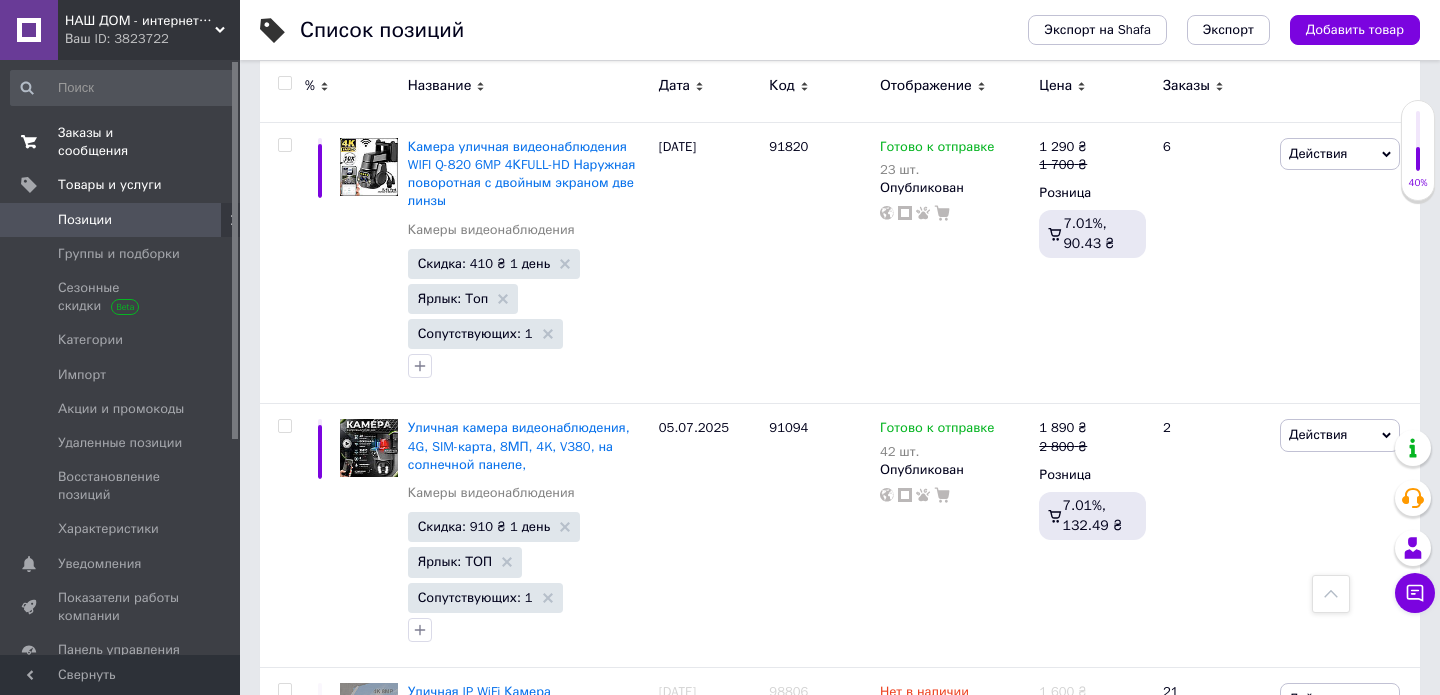 click on "Заказы и сообщения" at bounding box center (121, 142) 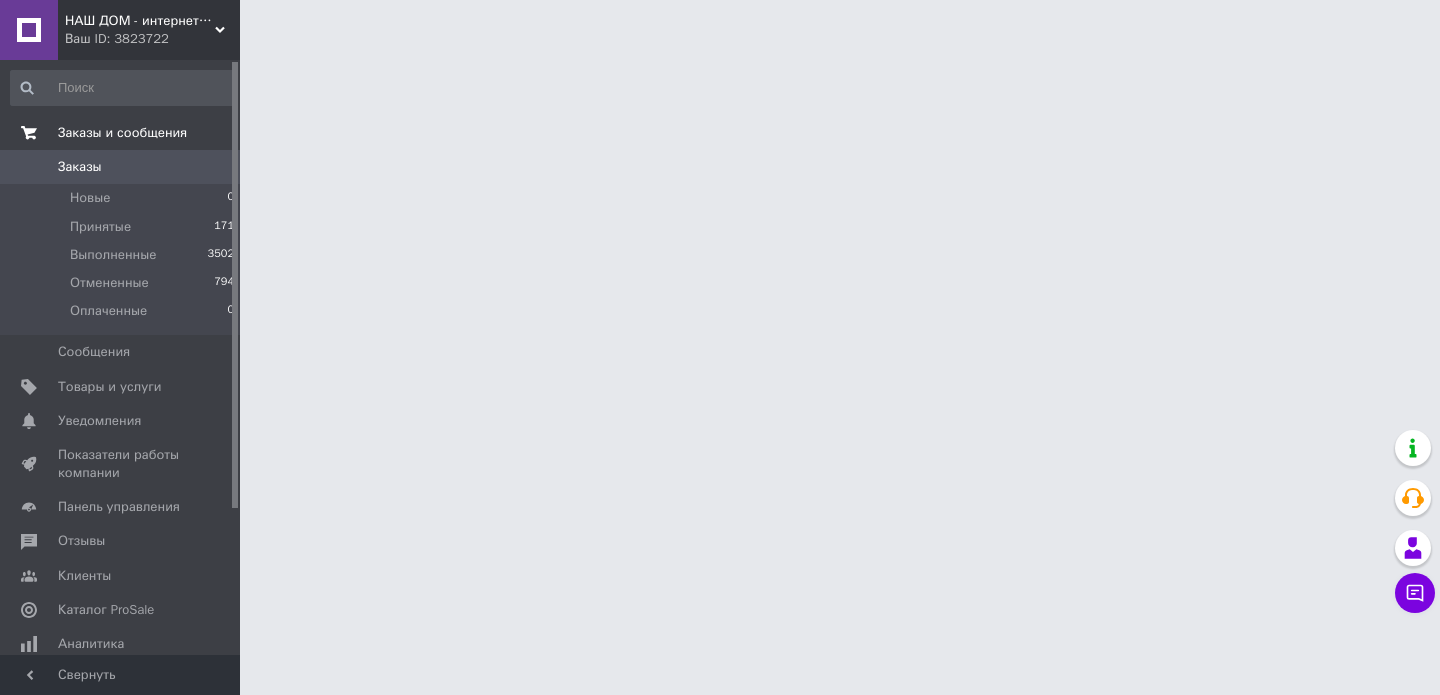 scroll, scrollTop: 0, scrollLeft: 0, axis: both 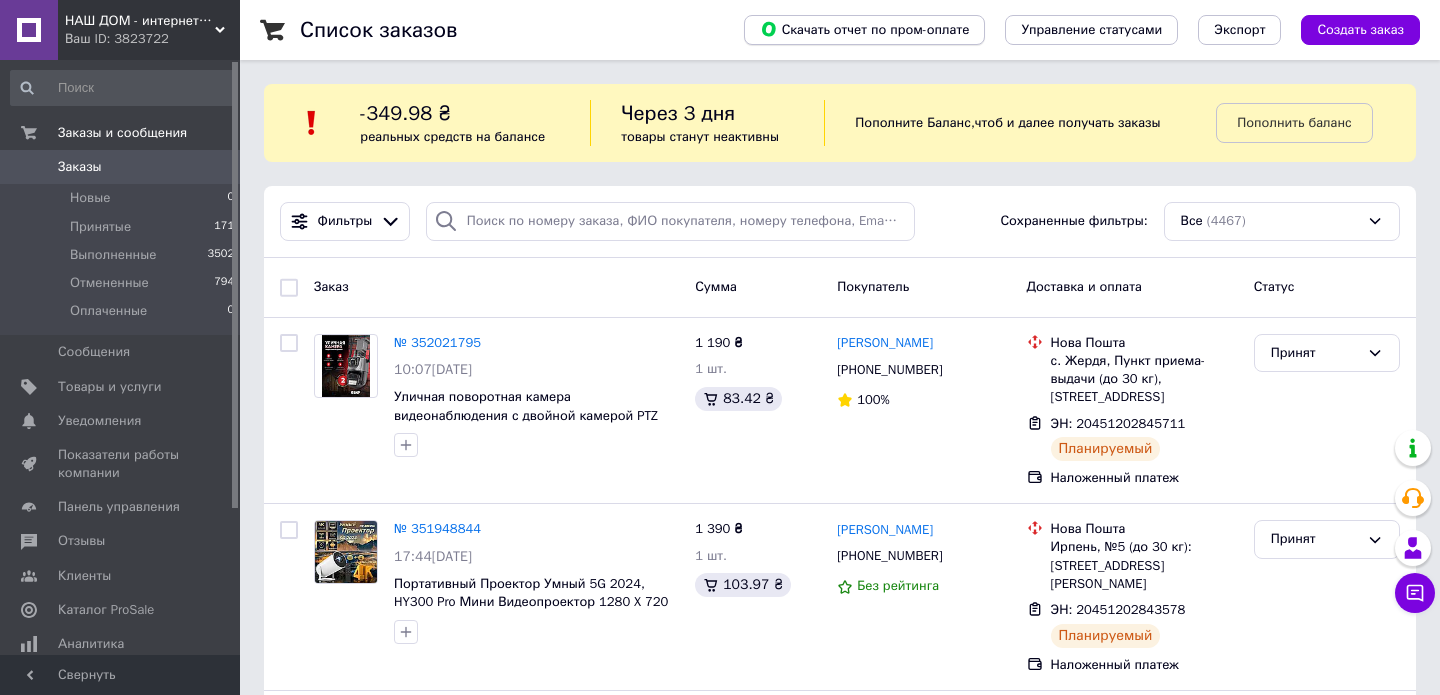 click on "Скачать отчет по пром-оплате" at bounding box center [865, 29] 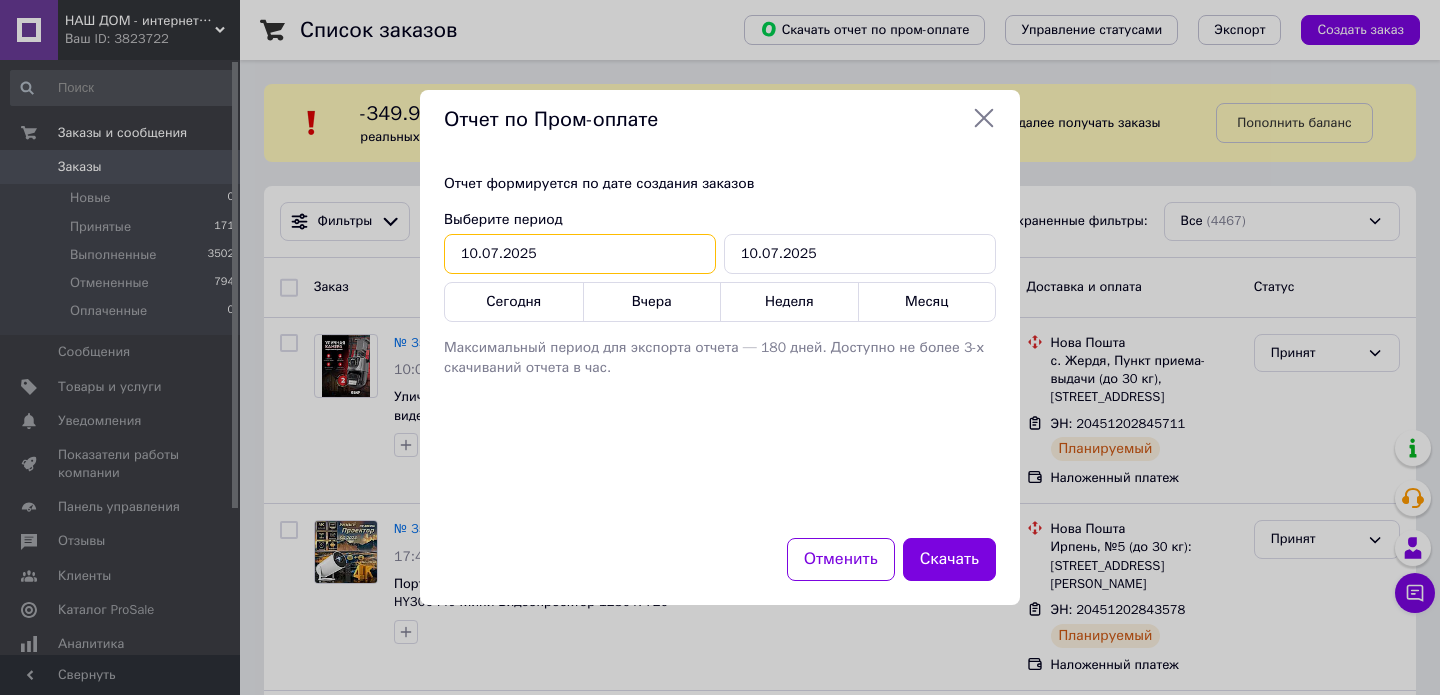 click on "10.07.2025" at bounding box center (580, 254) 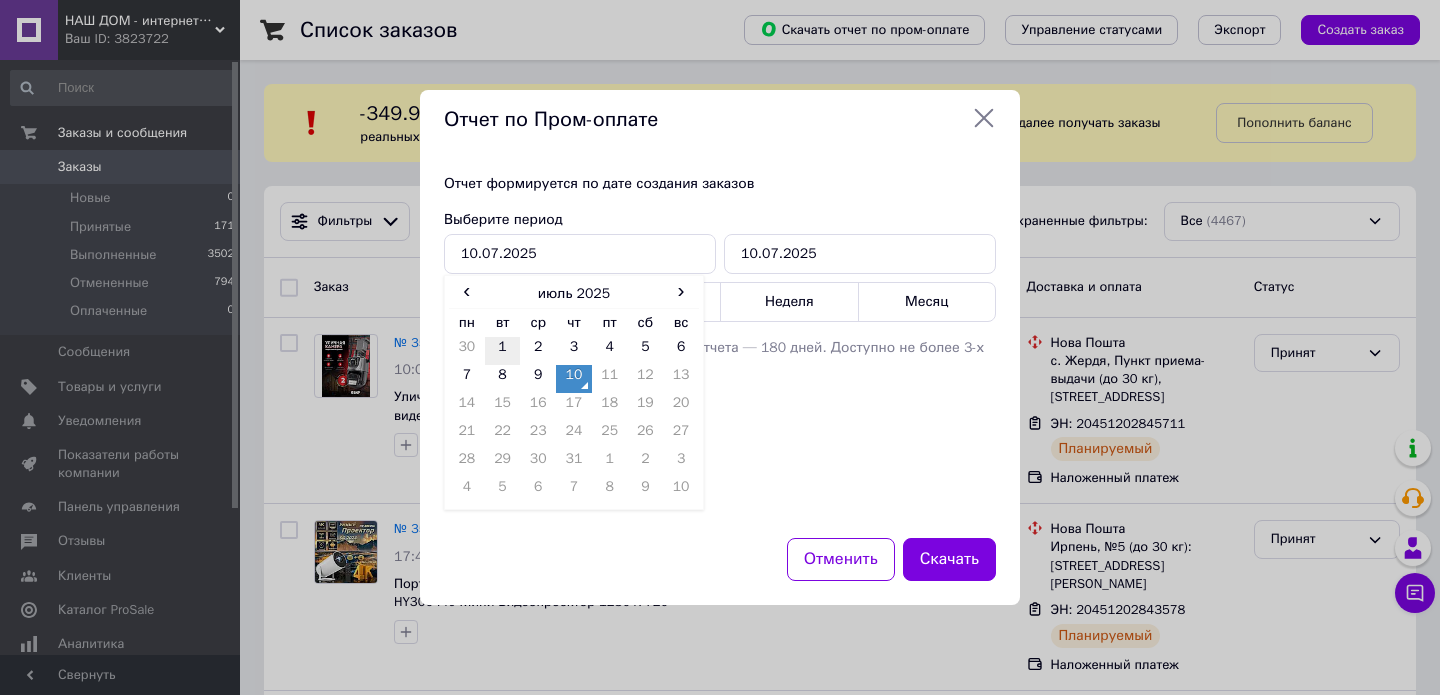click on "1" at bounding box center (503, 351) 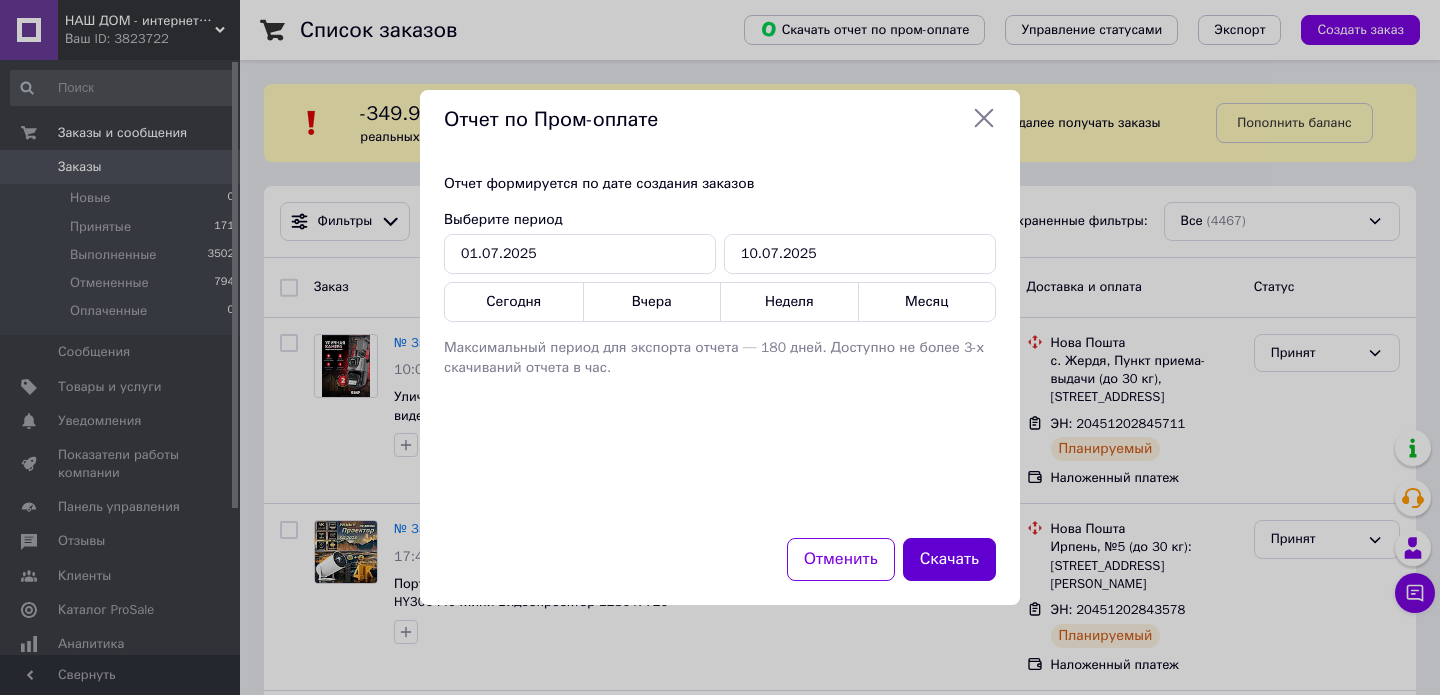 click on "Скачать" at bounding box center (949, 559) 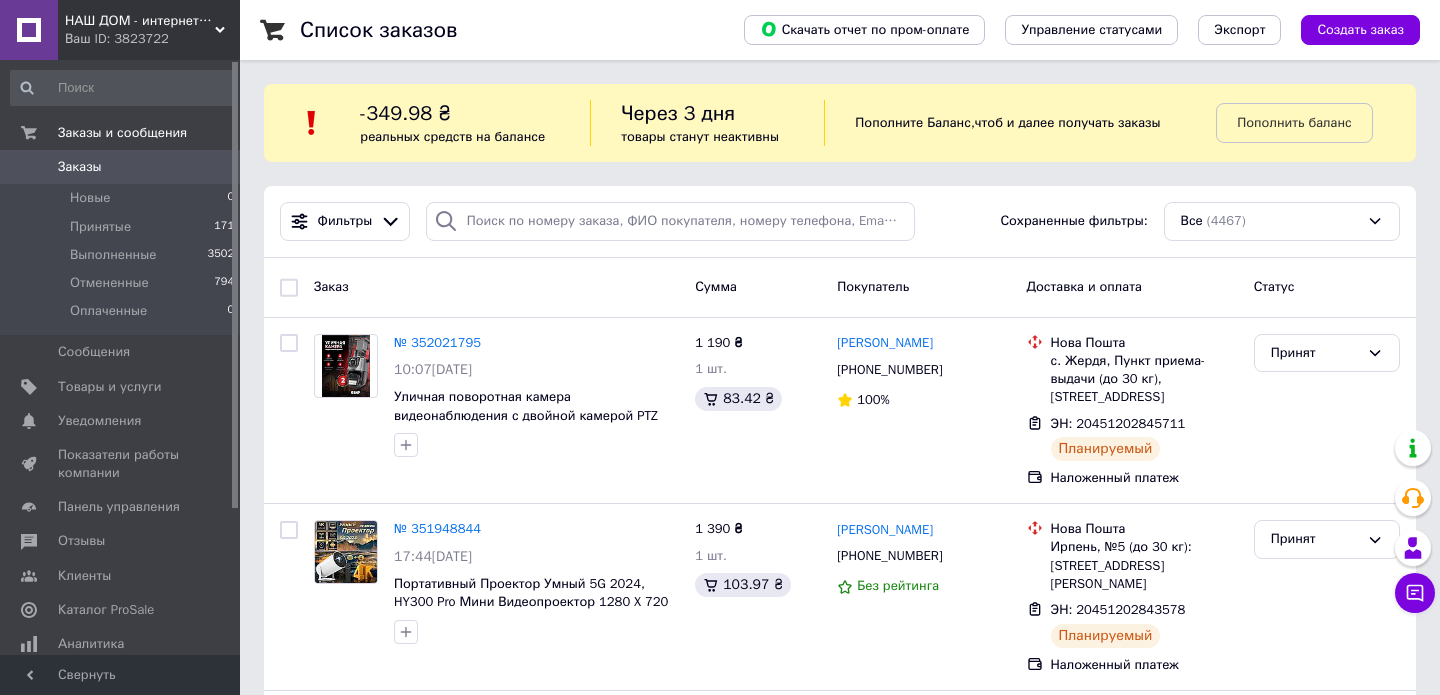 click on "НАШ ДОМ - интернет-магазин для всей семьи" at bounding box center (140, 21) 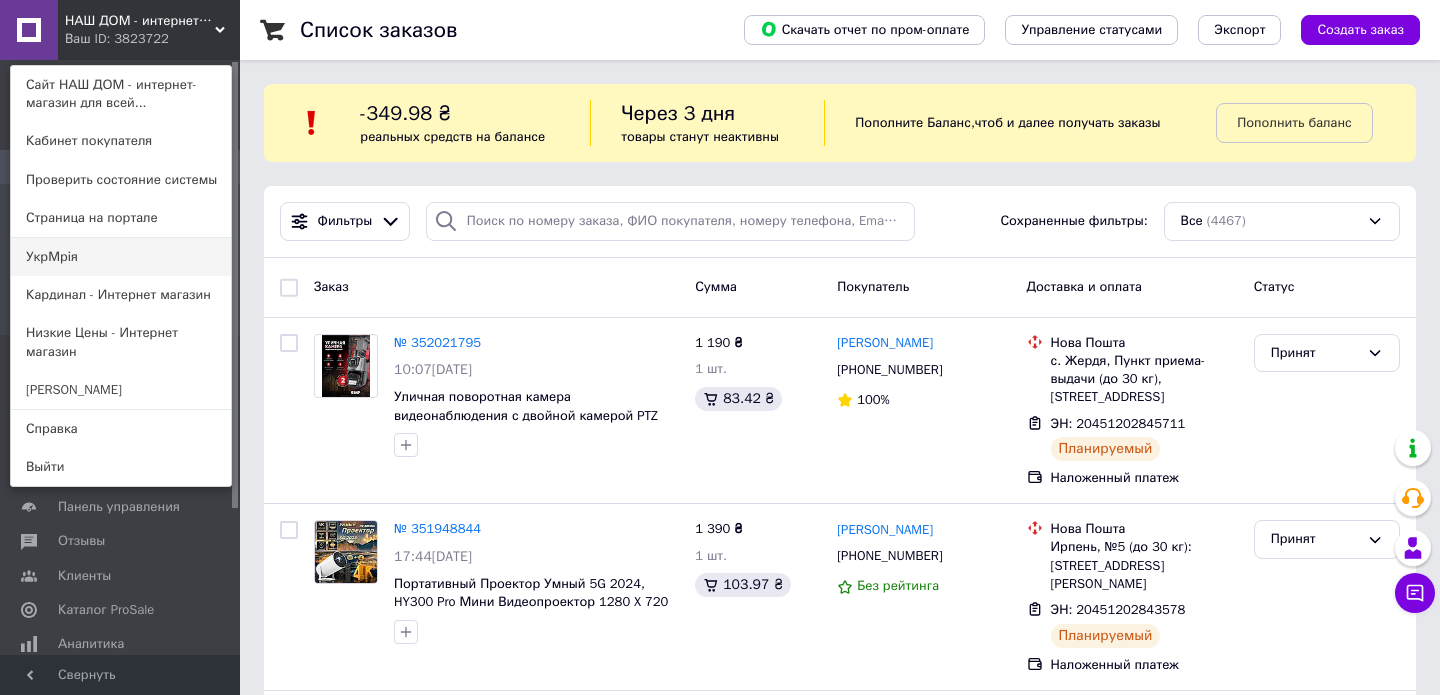 click on "УкрМрія" at bounding box center (121, 257) 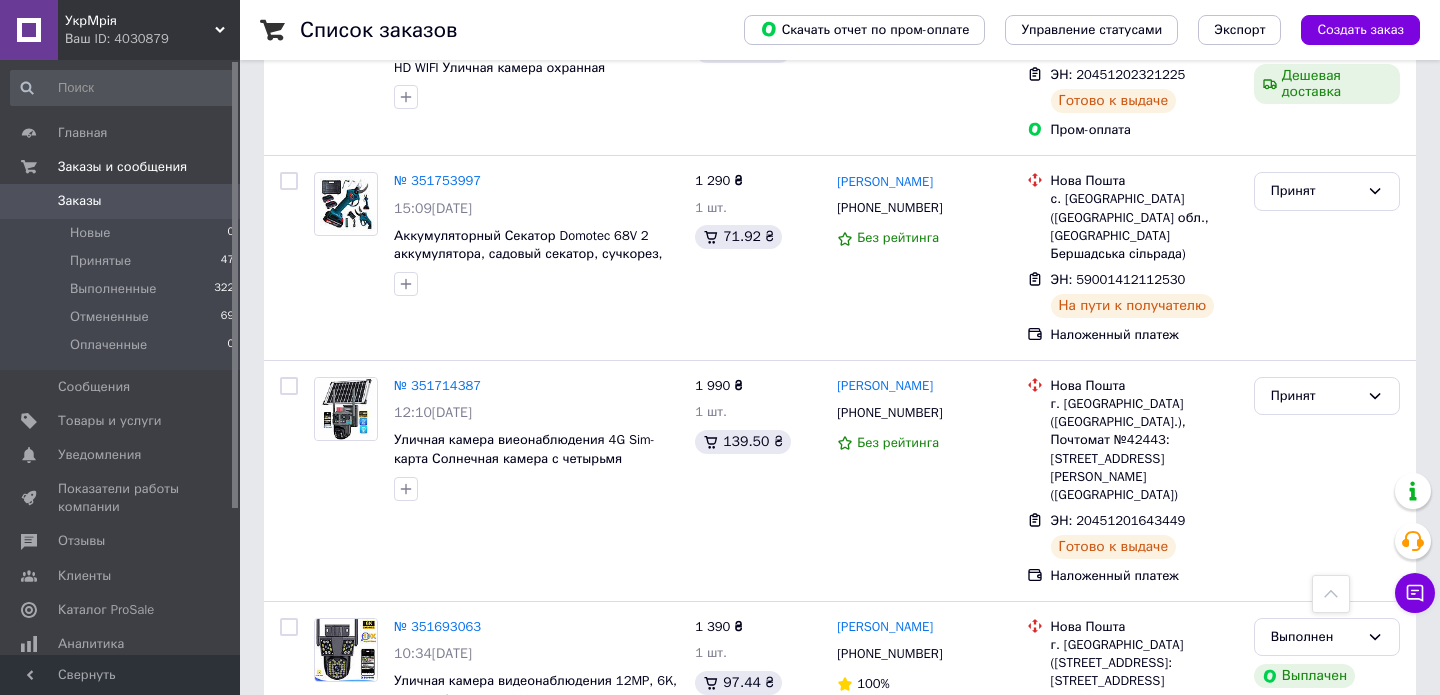 scroll, scrollTop: 629, scrollLeft: 0, axis: vertical 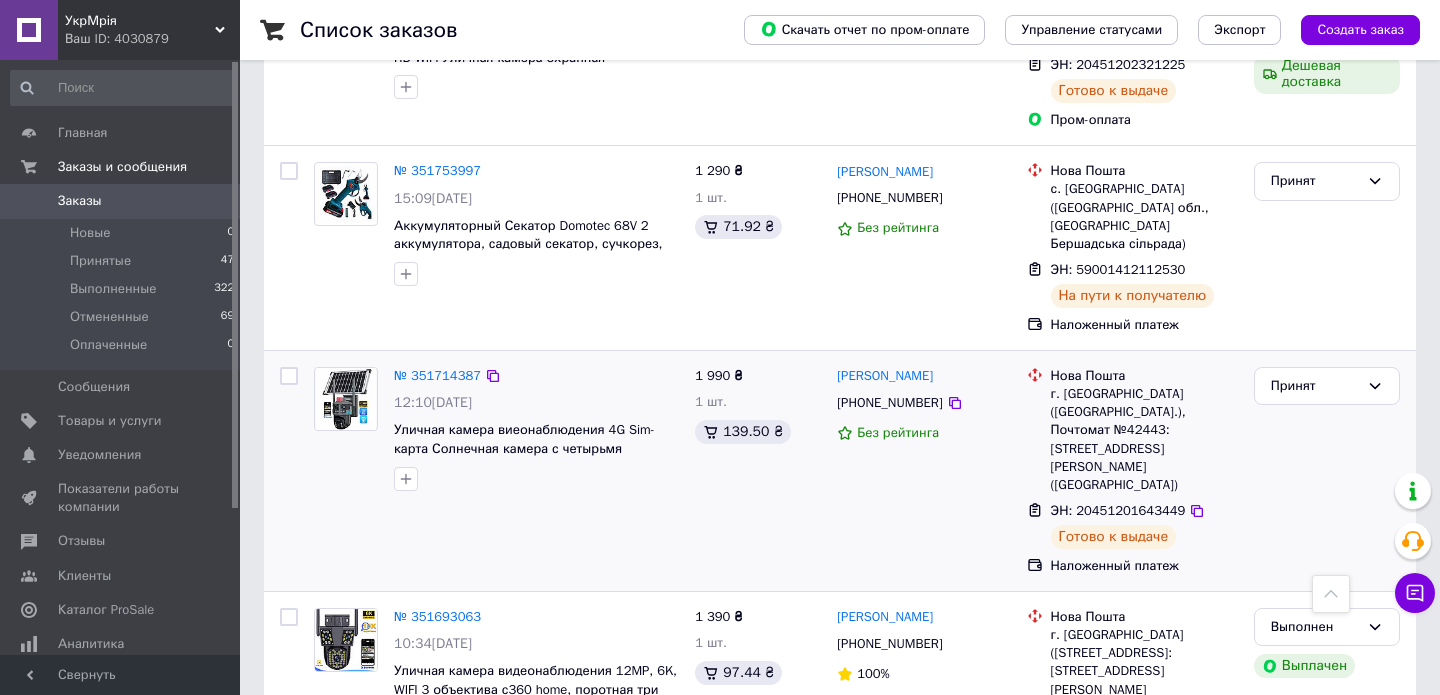 click on "Готово к выдаче" at bounding box center [1114, 537] 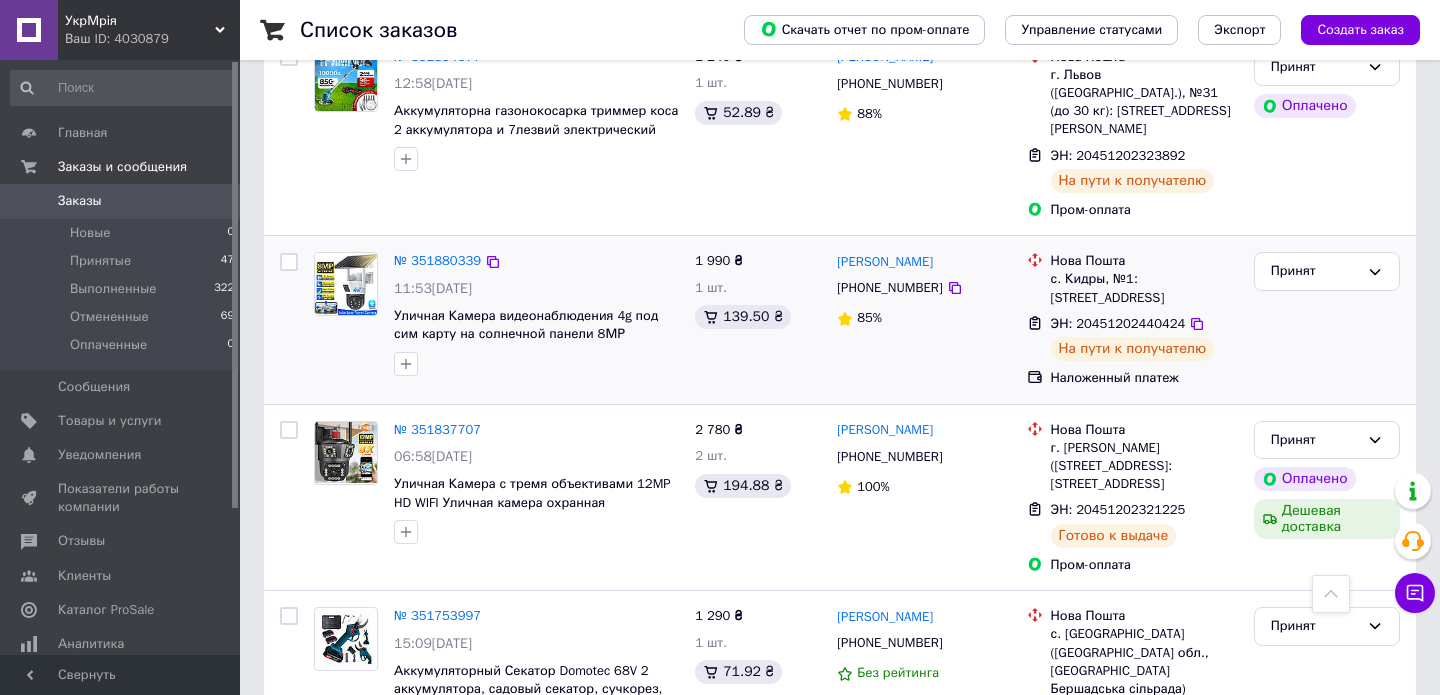 scroll, scrollTop: 0, scrollLeft: 0, axis: both 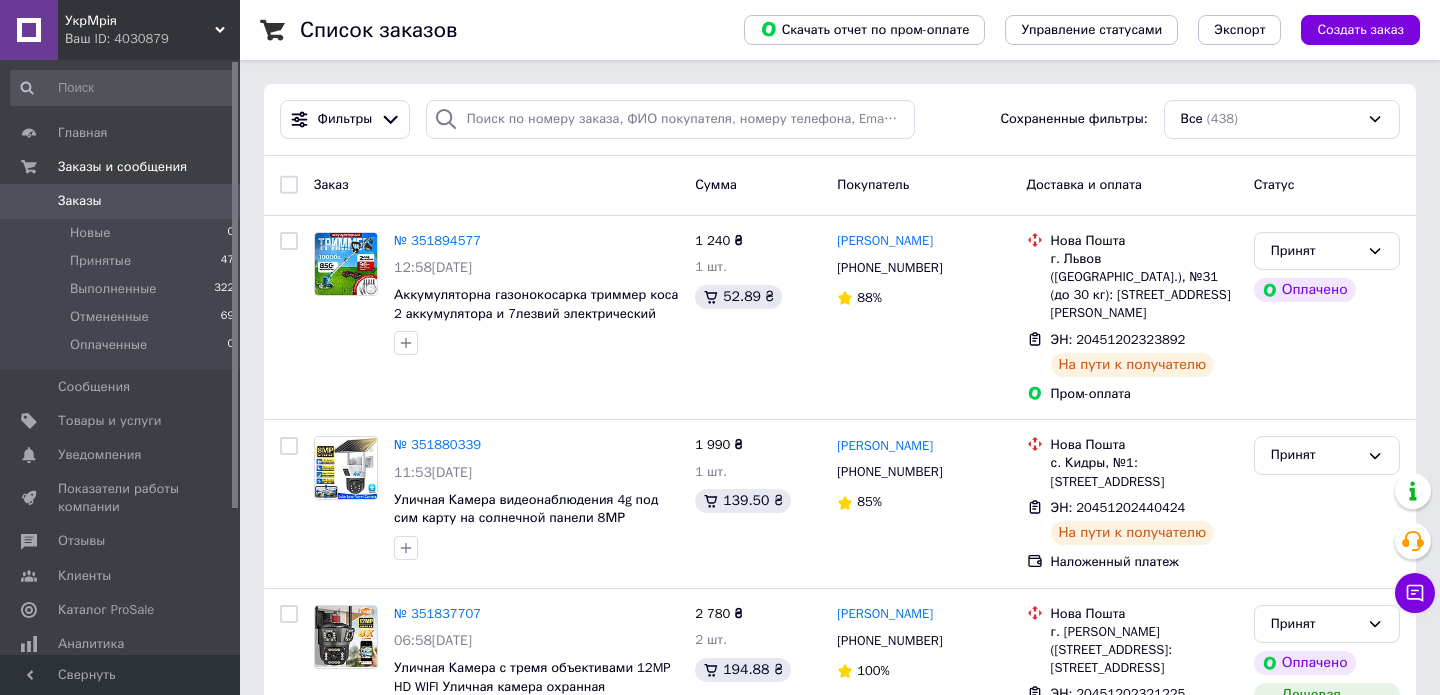 click on "Ваш ID: 4030879" at bounding box center [152, 39] 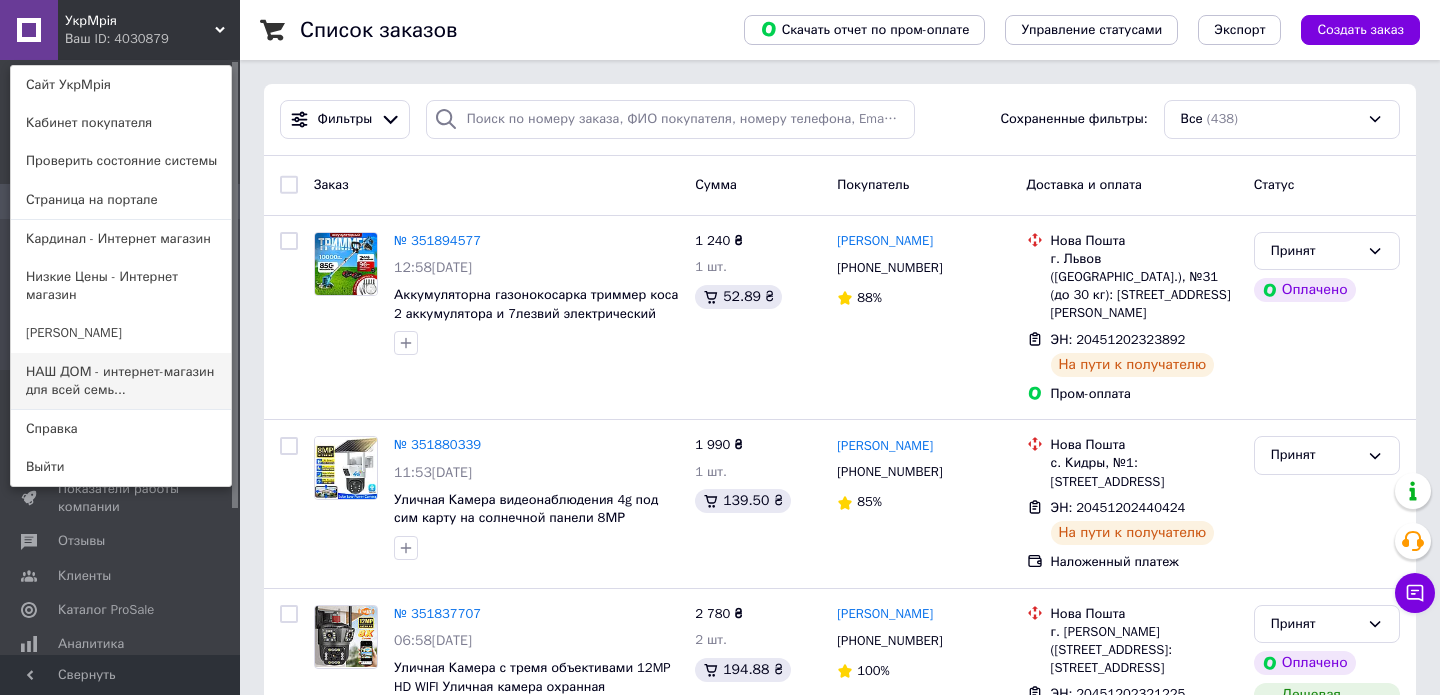 click on "НАШ ДОМ - интернет-магазин для всей семь..." at bounding box center (121, 381) 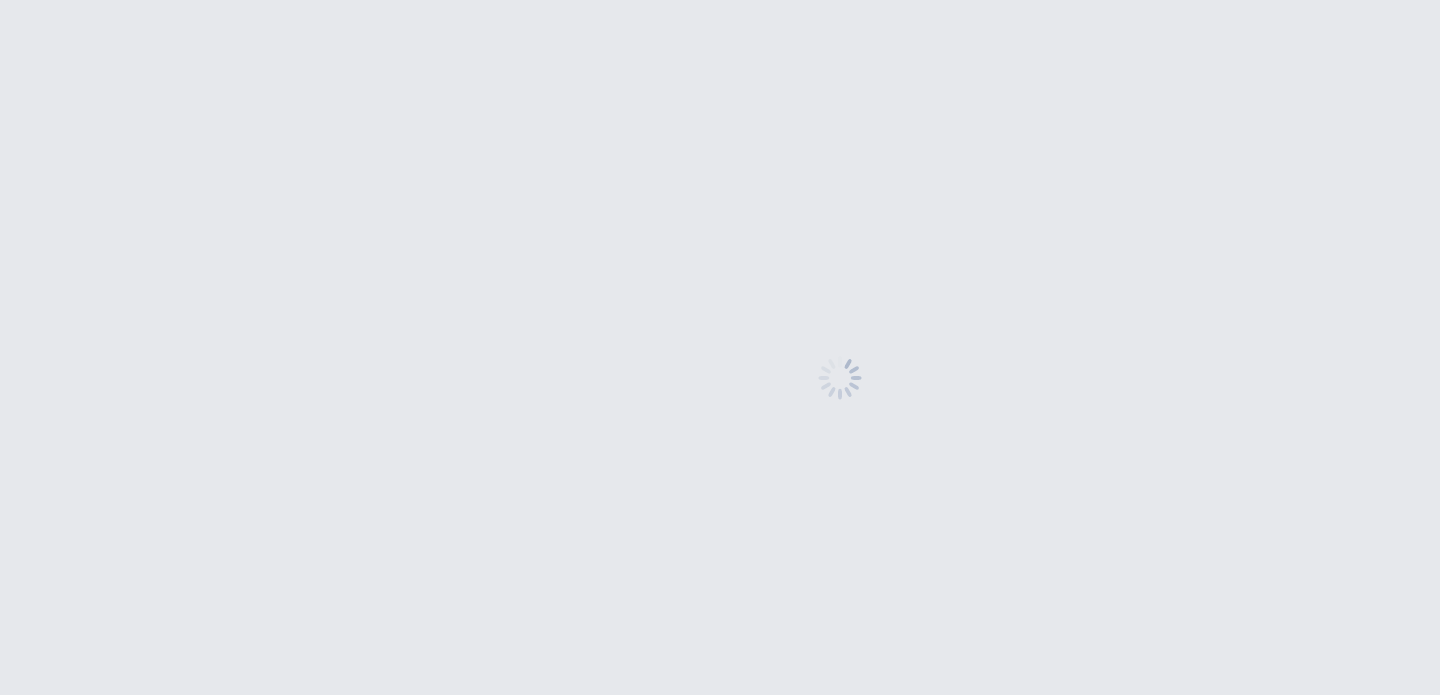 scroll, scrollTop: 0, scrollLeft: 0, axis: both 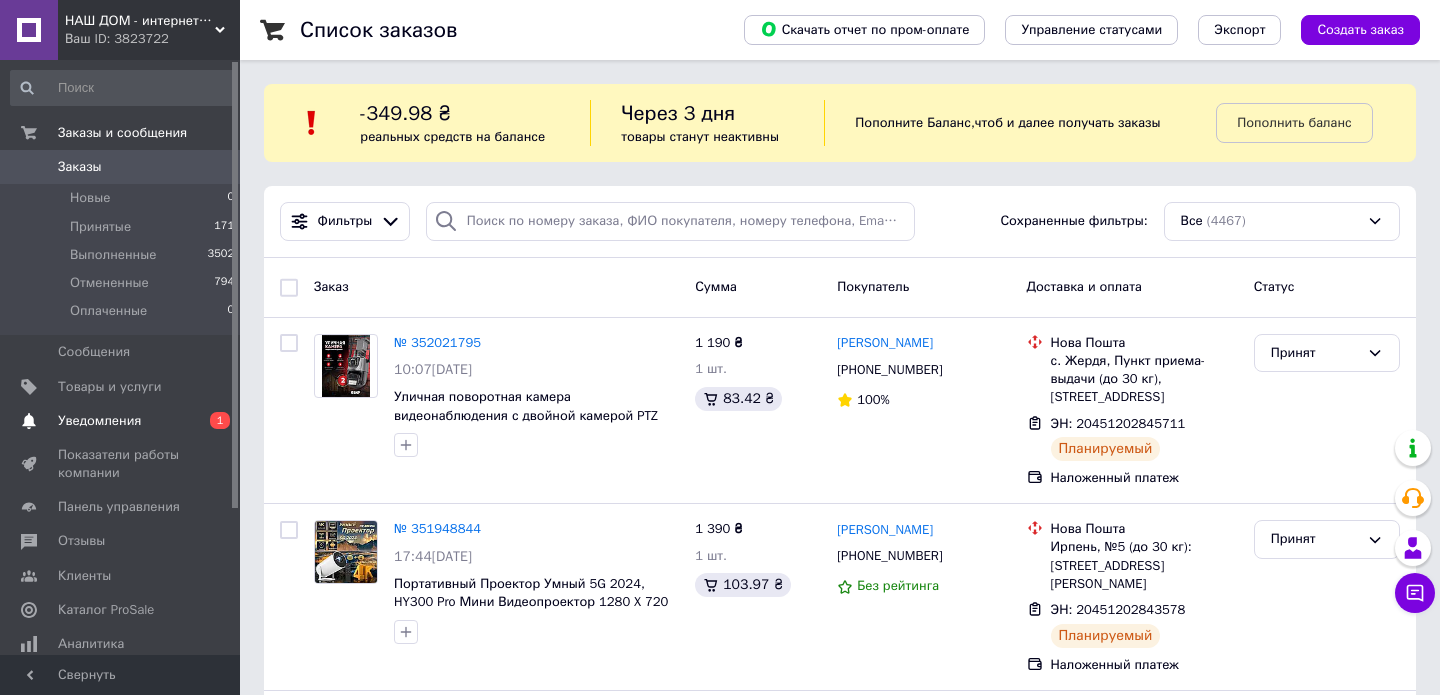 click on "Уведомления" at bounding box center (99, 421) 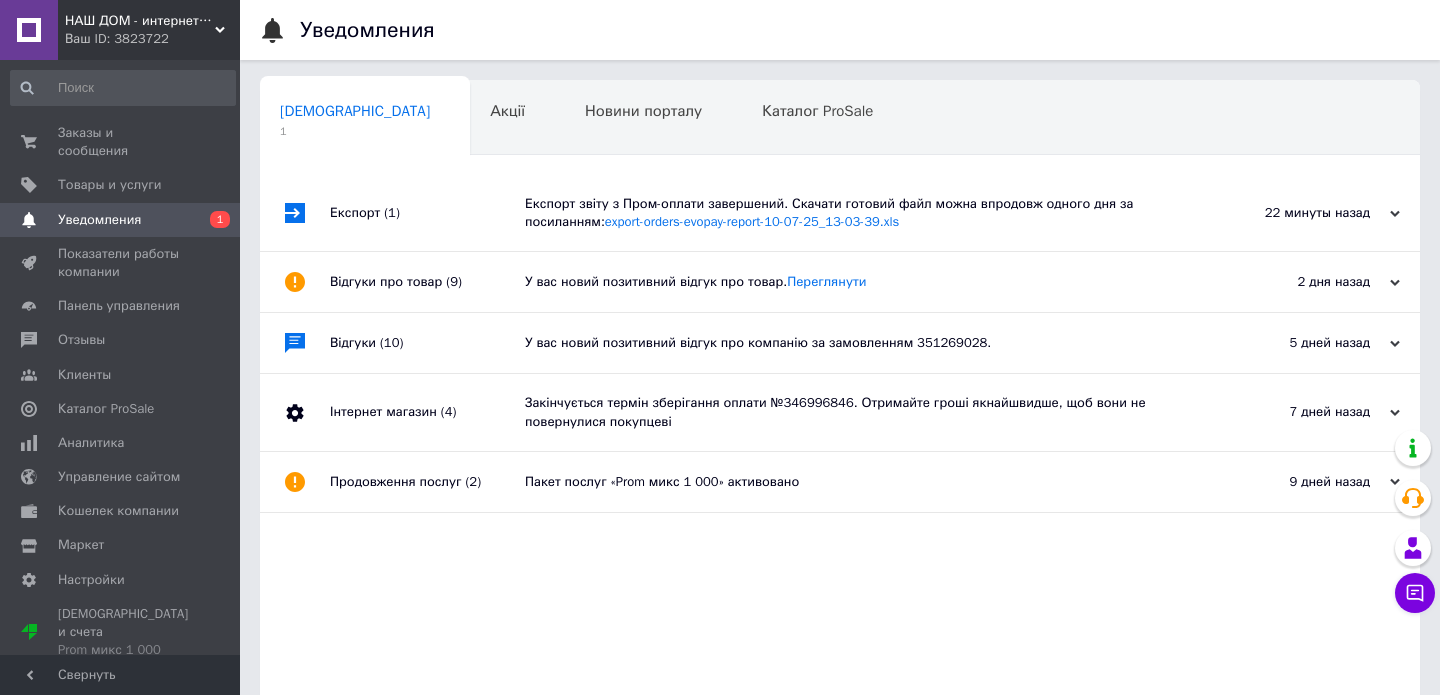 click on "Експорт звіту з Пром-оплати завершений. Скачати готовий файл можна впродовж одного дня за посиланням:  export-orders-evopay-report-10-07-25_13-03-39.xls" at bounding box center (862, 213) 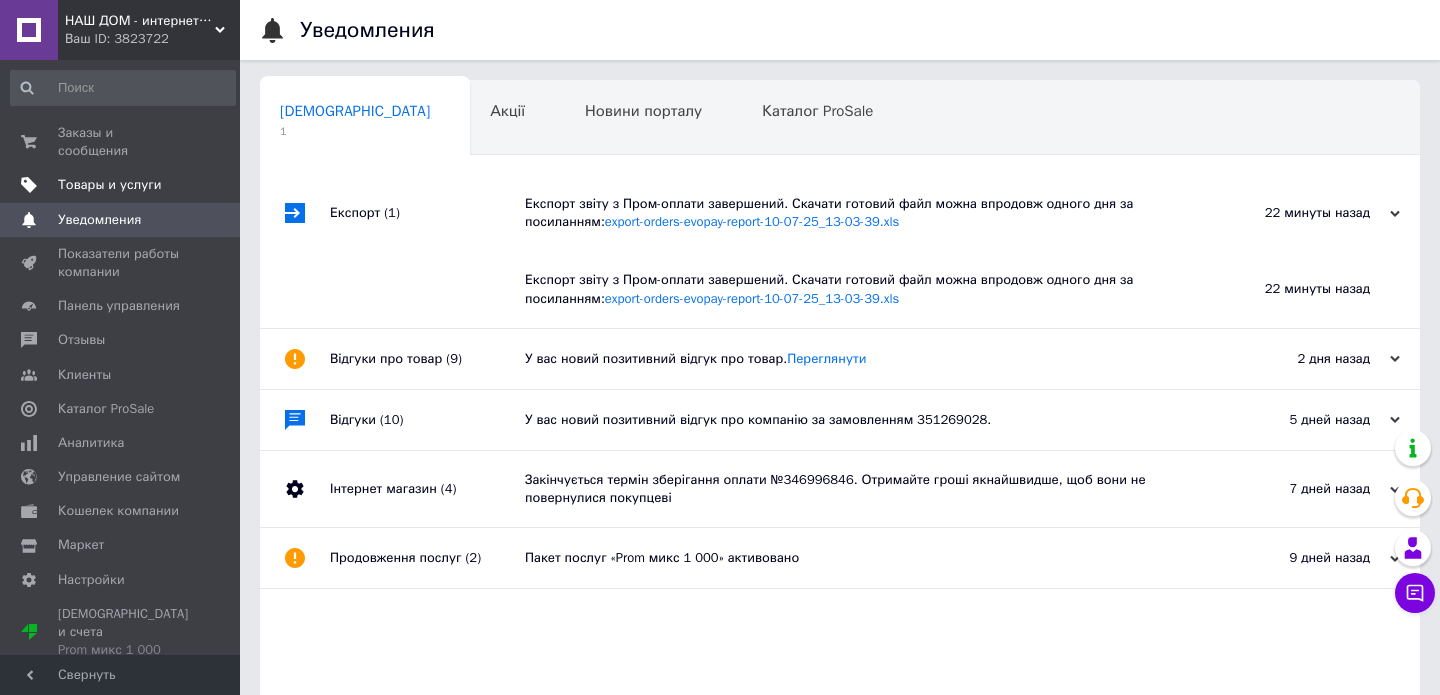 click on "Товары и услуги" at bounding box center [123, 185] 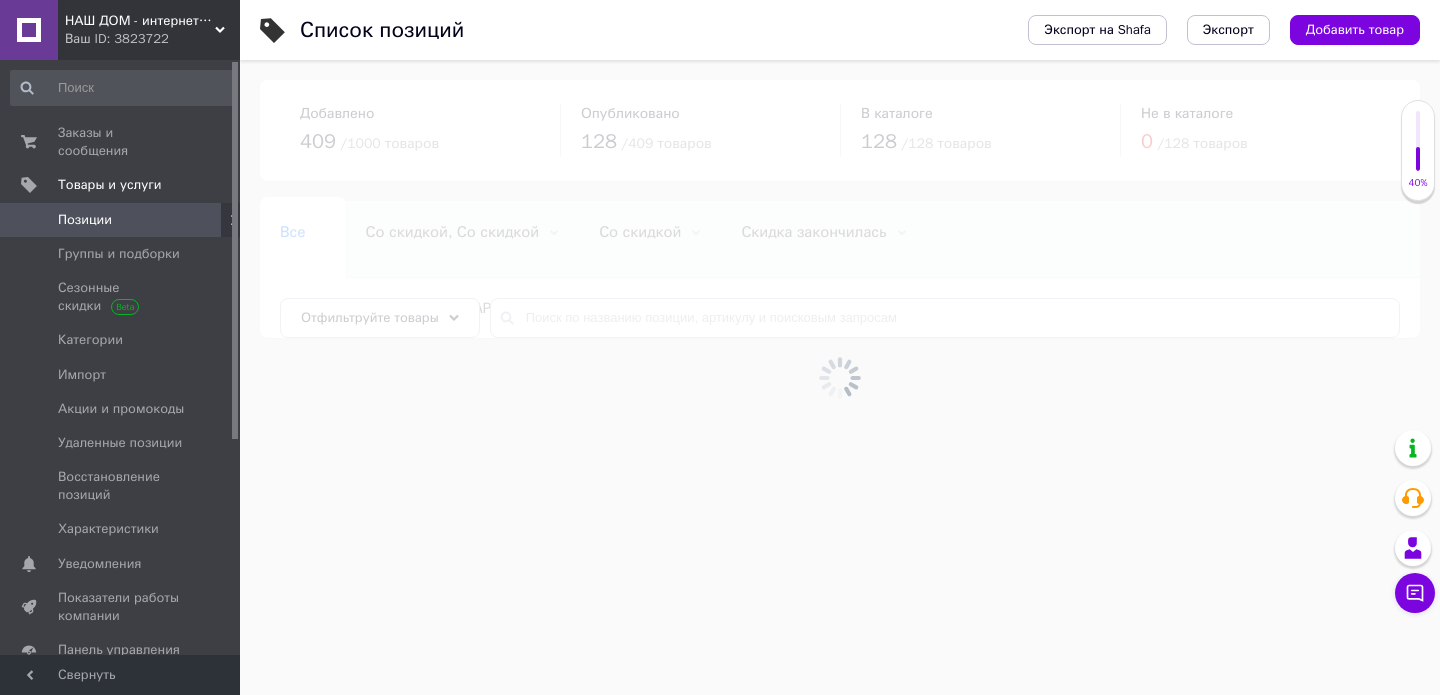 click at bounding box center [840, 377] 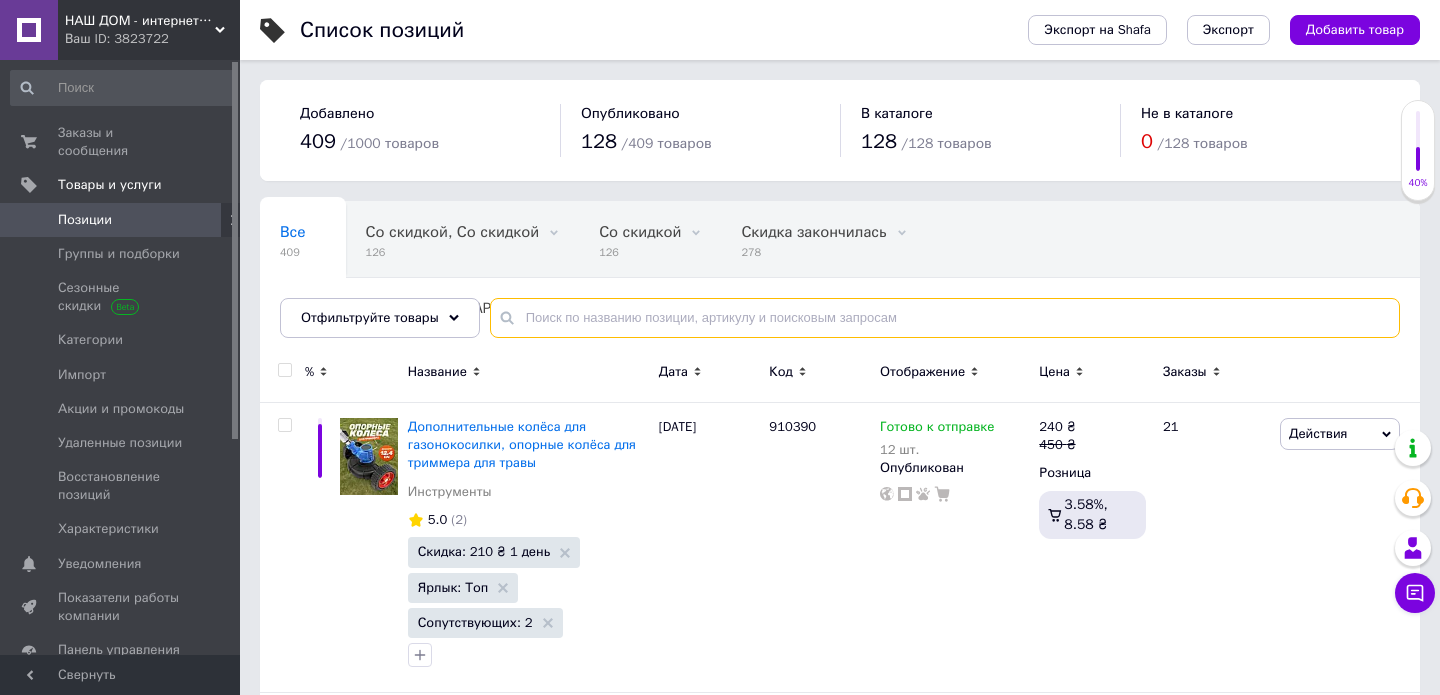 click at bounding box center [945, 318] 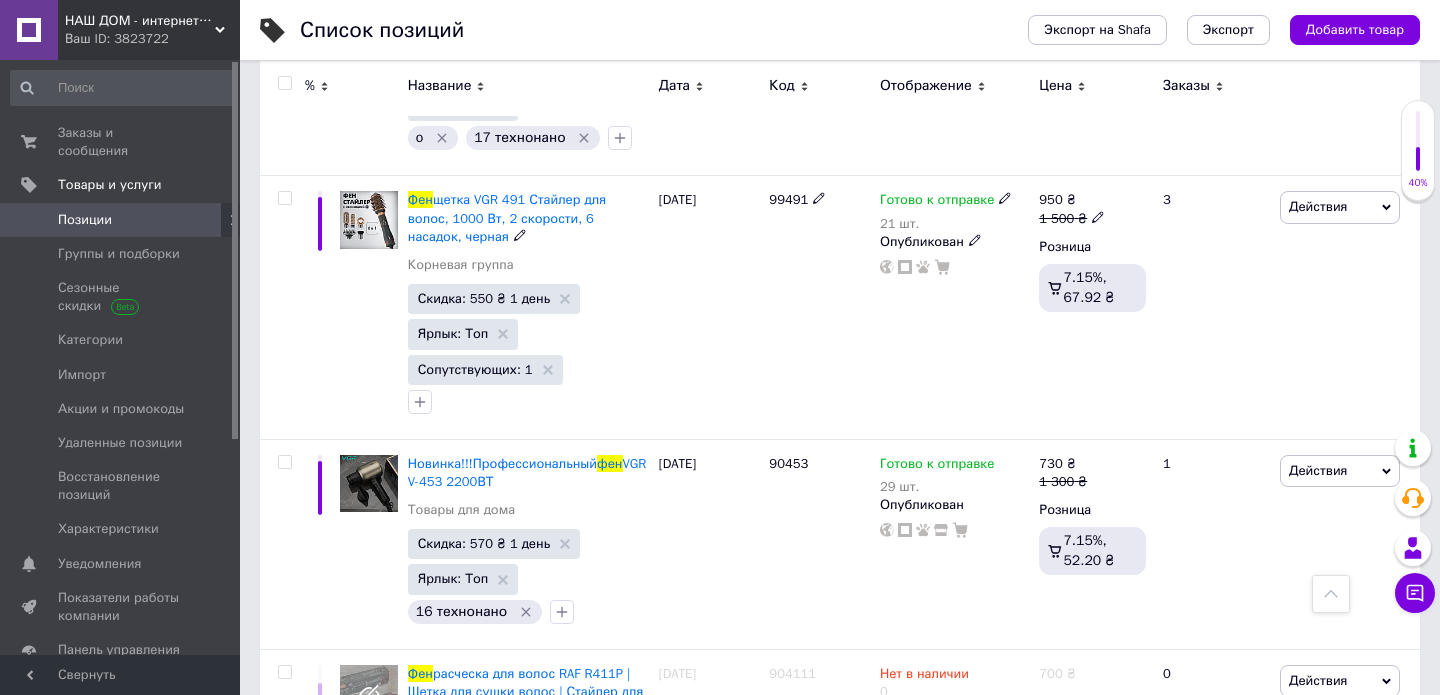 scroll, scrollTop: 1725, scrollLeft: 0, axis: vertical 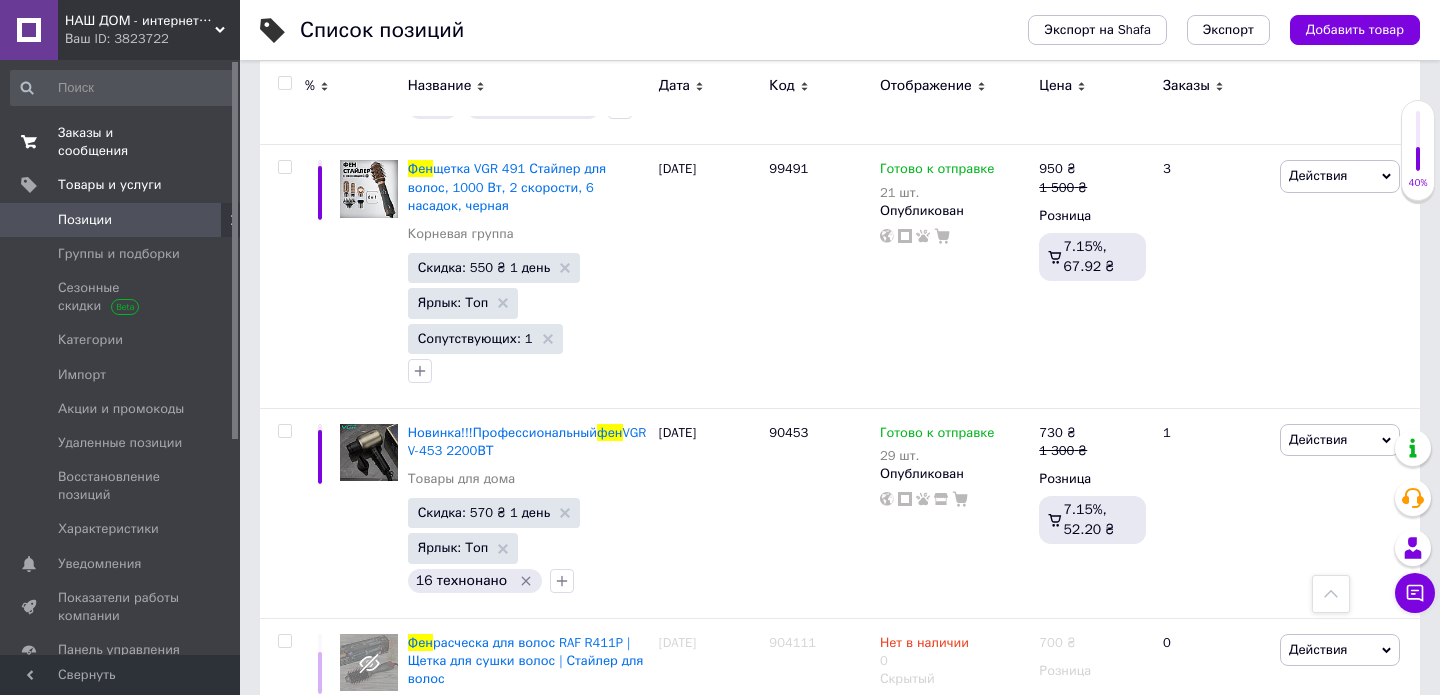 type on "фен" 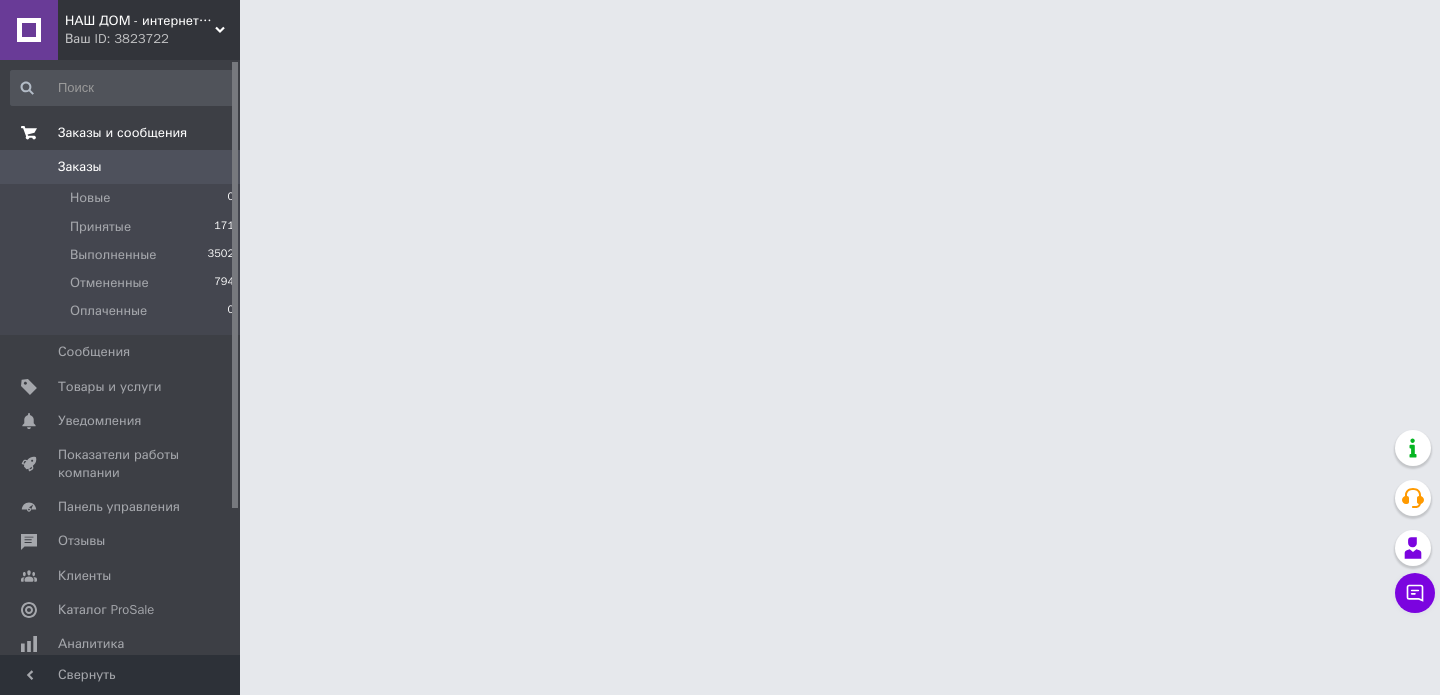 scroll, scrollTop: 0, scrollLeft: 0, axis: both 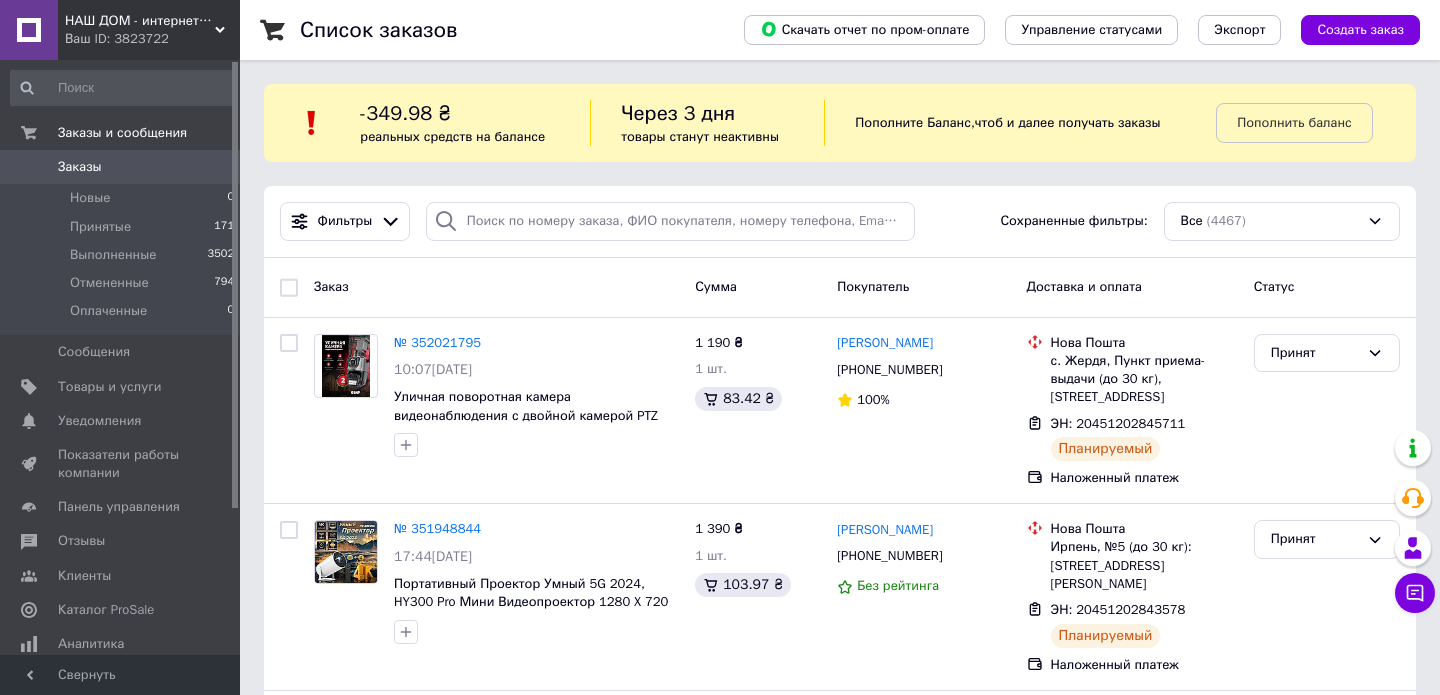 click on "Ваш ID: 3823722" at bounding box center [152, 39] 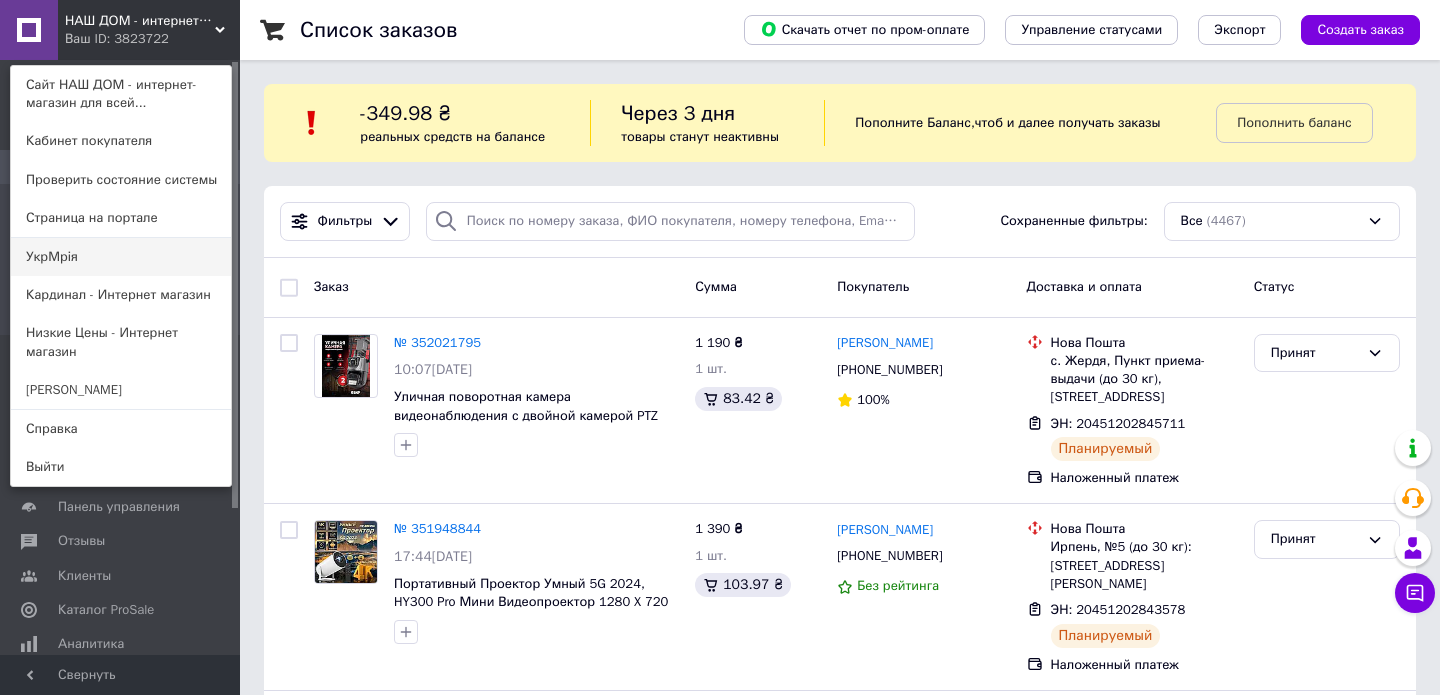 click on "УкрМрія" at bounding box center [121, 257] 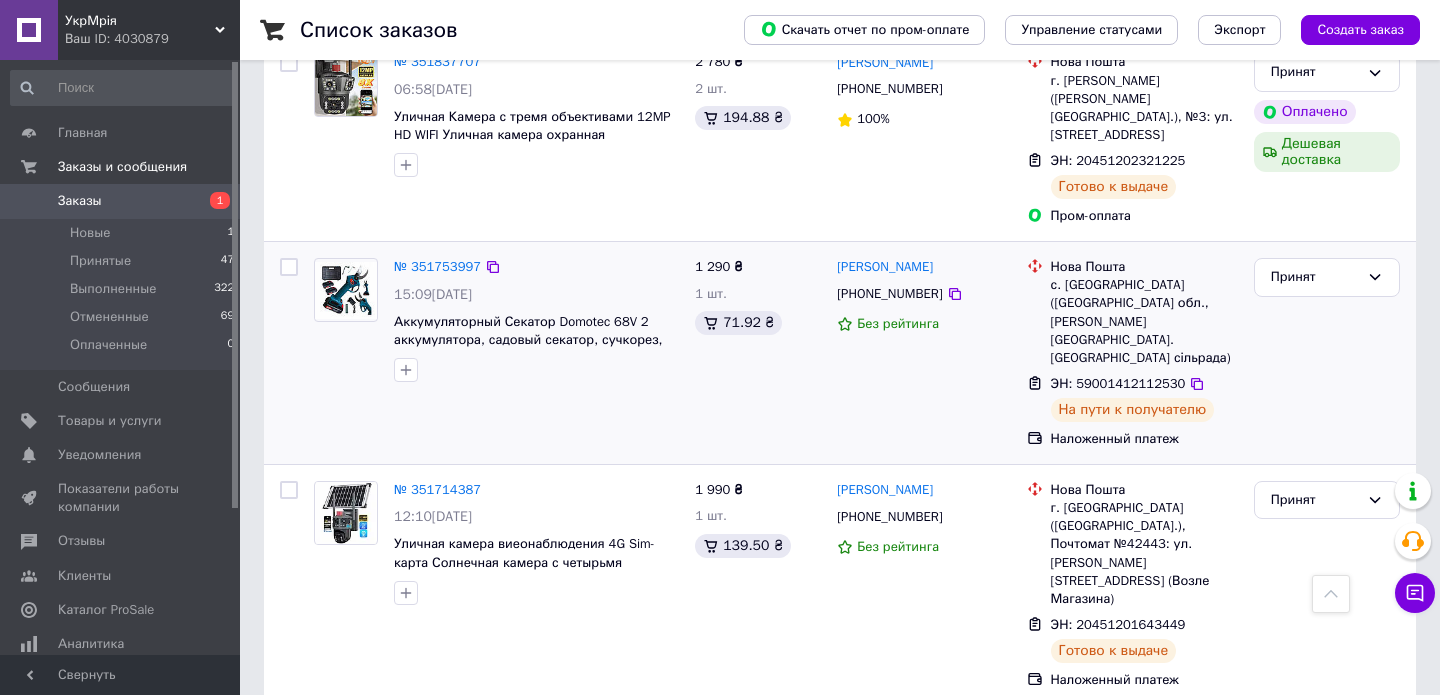 scroll, scrollTop: 806, scrollLeft: 0, axis: vertical 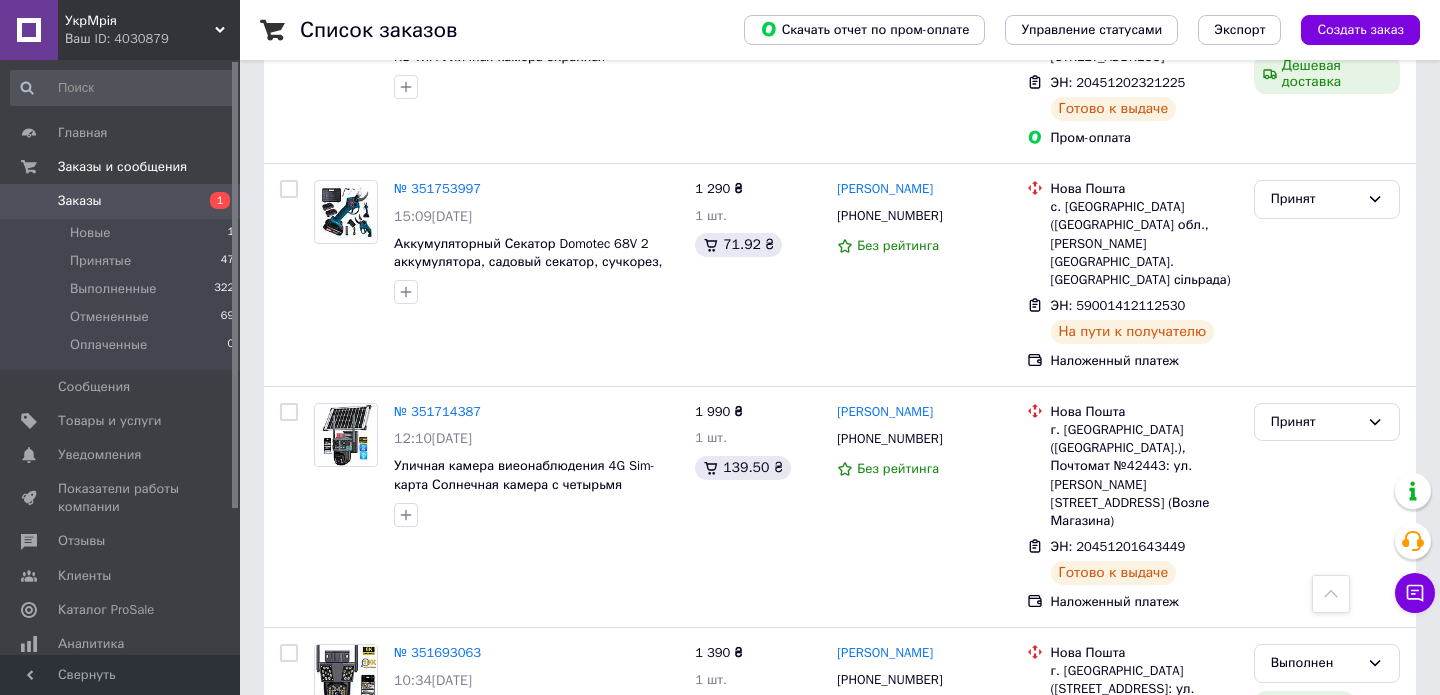 click on "Ваш ID: 4030879" at bounding box center (152, 39) 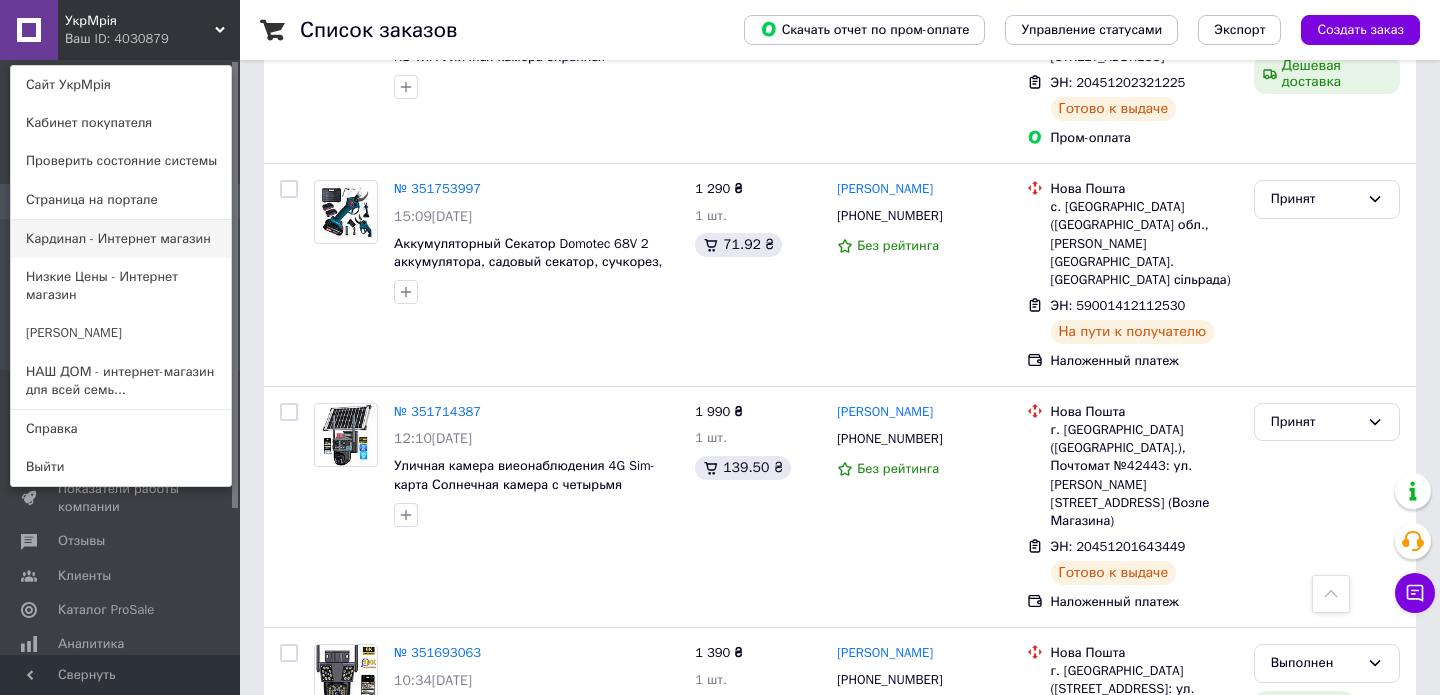 click on "Кардинал - Интернет магазин" at bounding box center [121, 239] 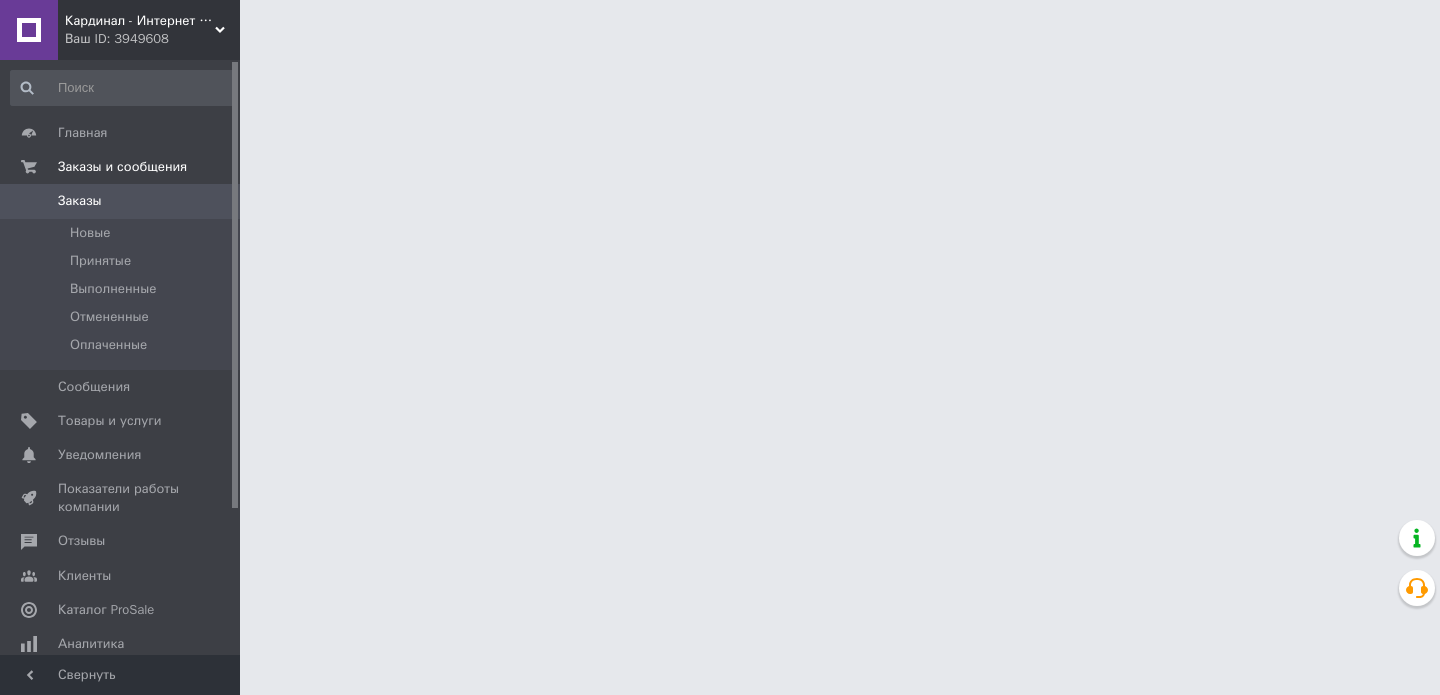 scroll, scrollTop: 0, scrollLeft: 0, axis: both 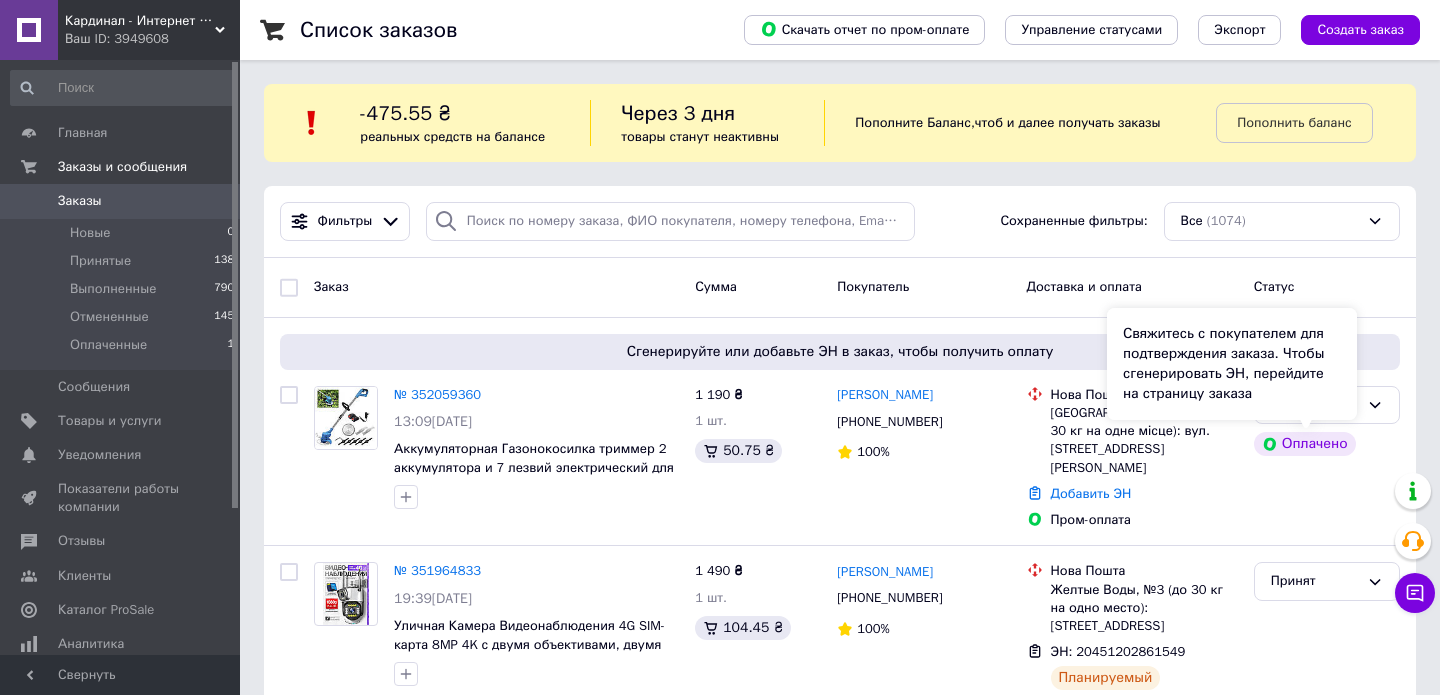 click on "Свяжитесь с покупателем для подтверждения заказа.
Чтобы сгенерировать ЭН, перейдите на страницу заказа" at bounding box center (1232, 364) 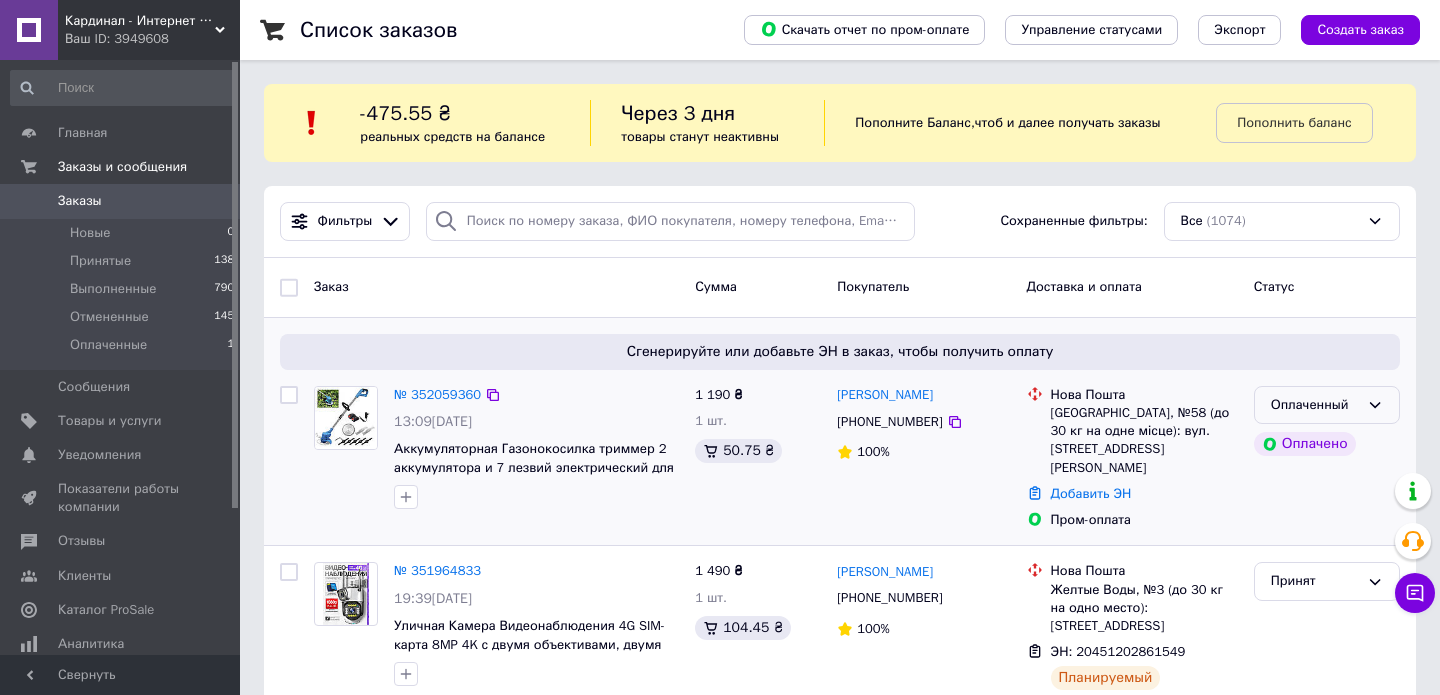 click 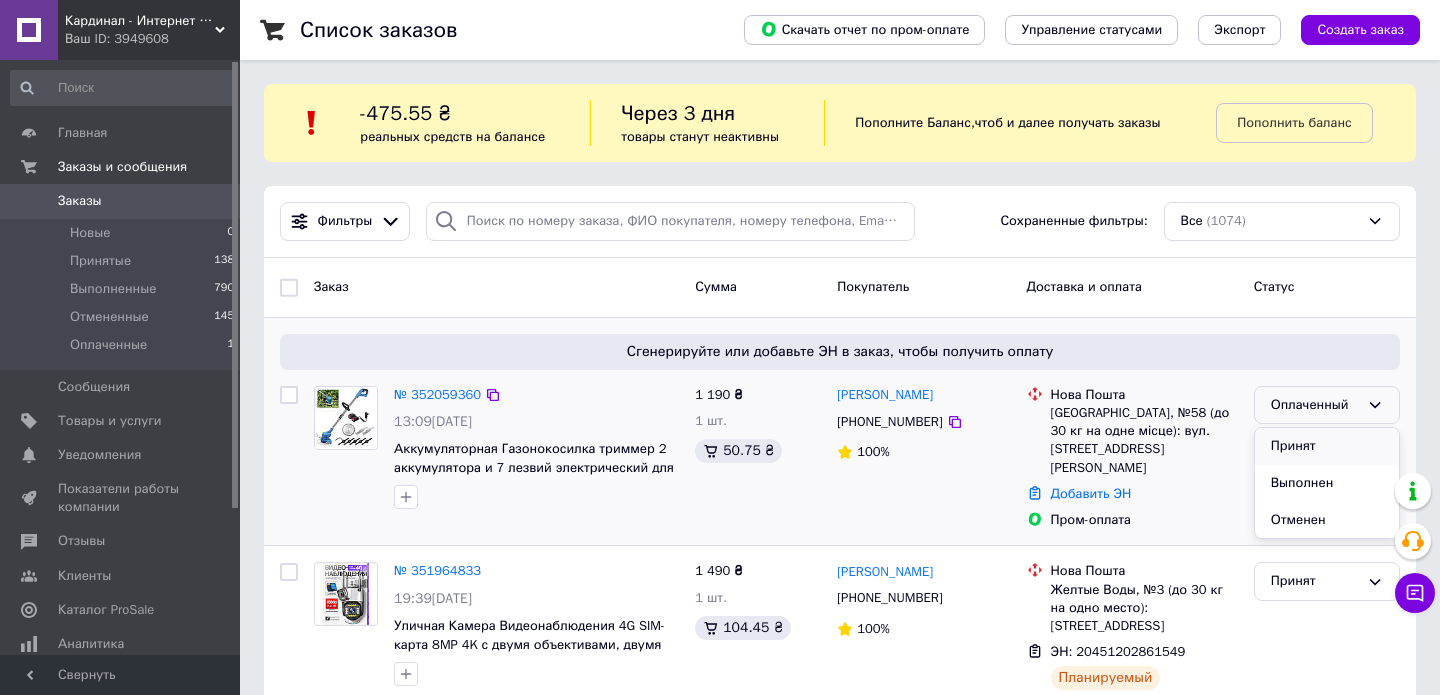 click on "Принят" at bounding box center [1327, 446] 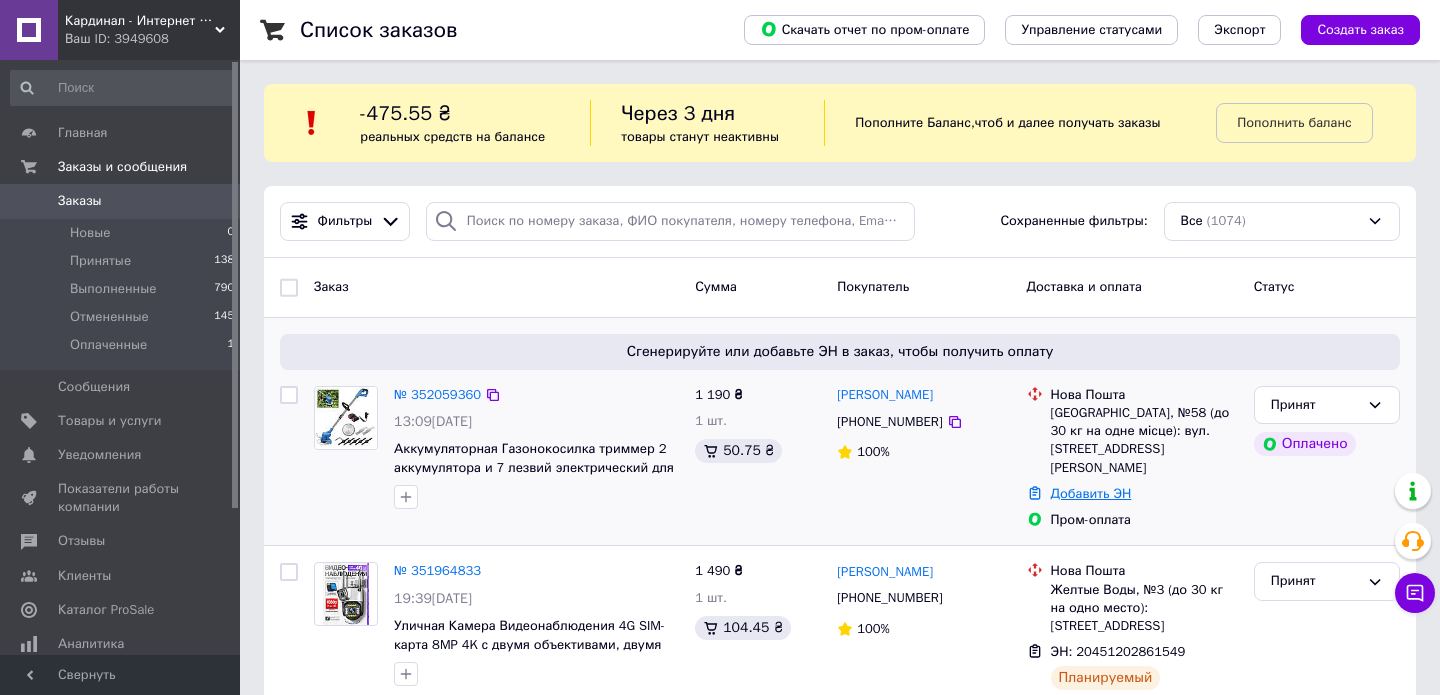 click on "Добавить ЭН" at bounding box center (1091, 493) 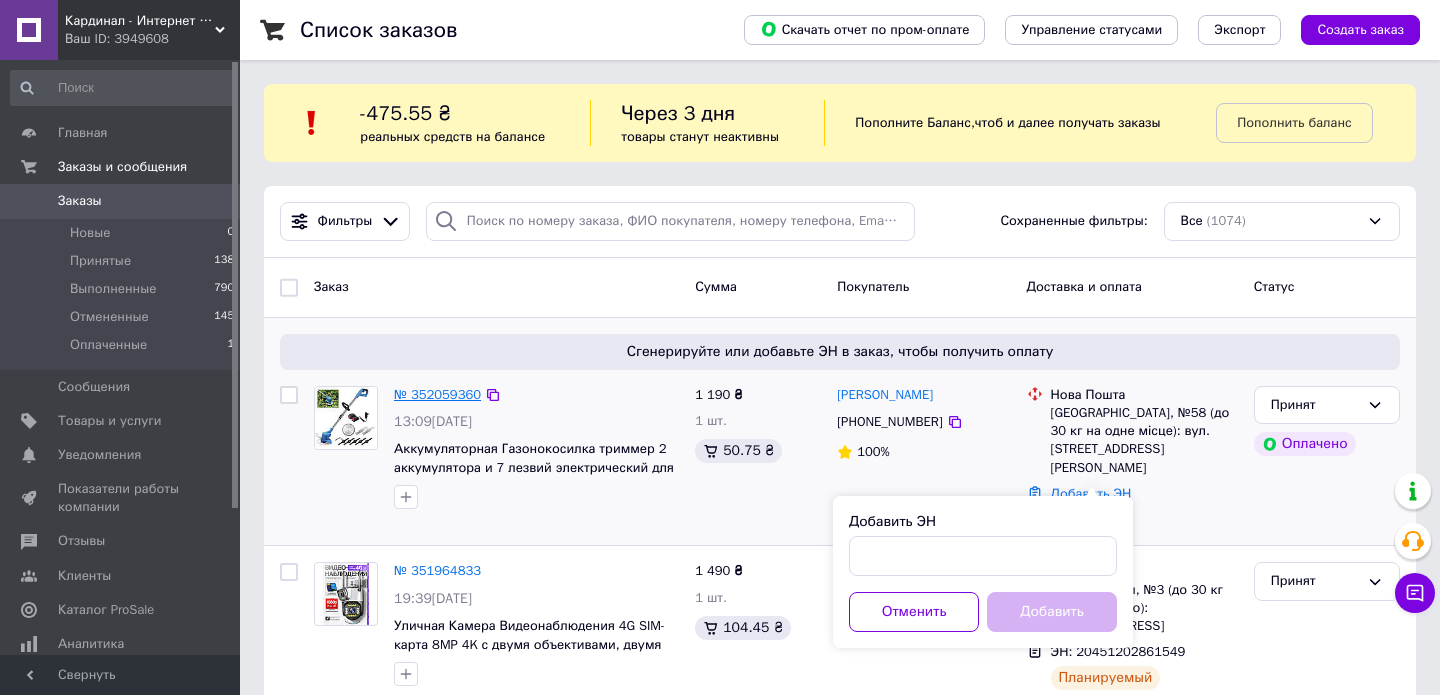 click on "№ 352059360" at bounding box center [437, 394] 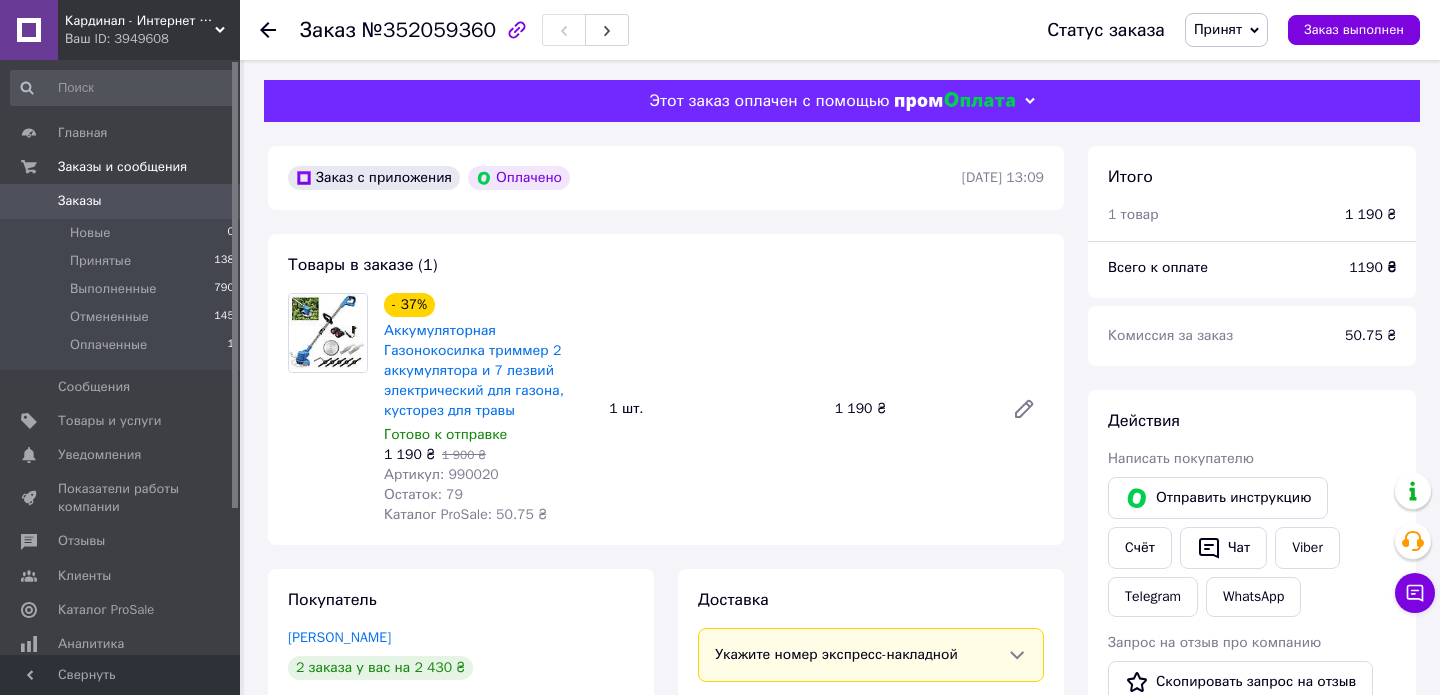 scroll, scrollTop: 268, scrollLeft: 0, axis: vertical 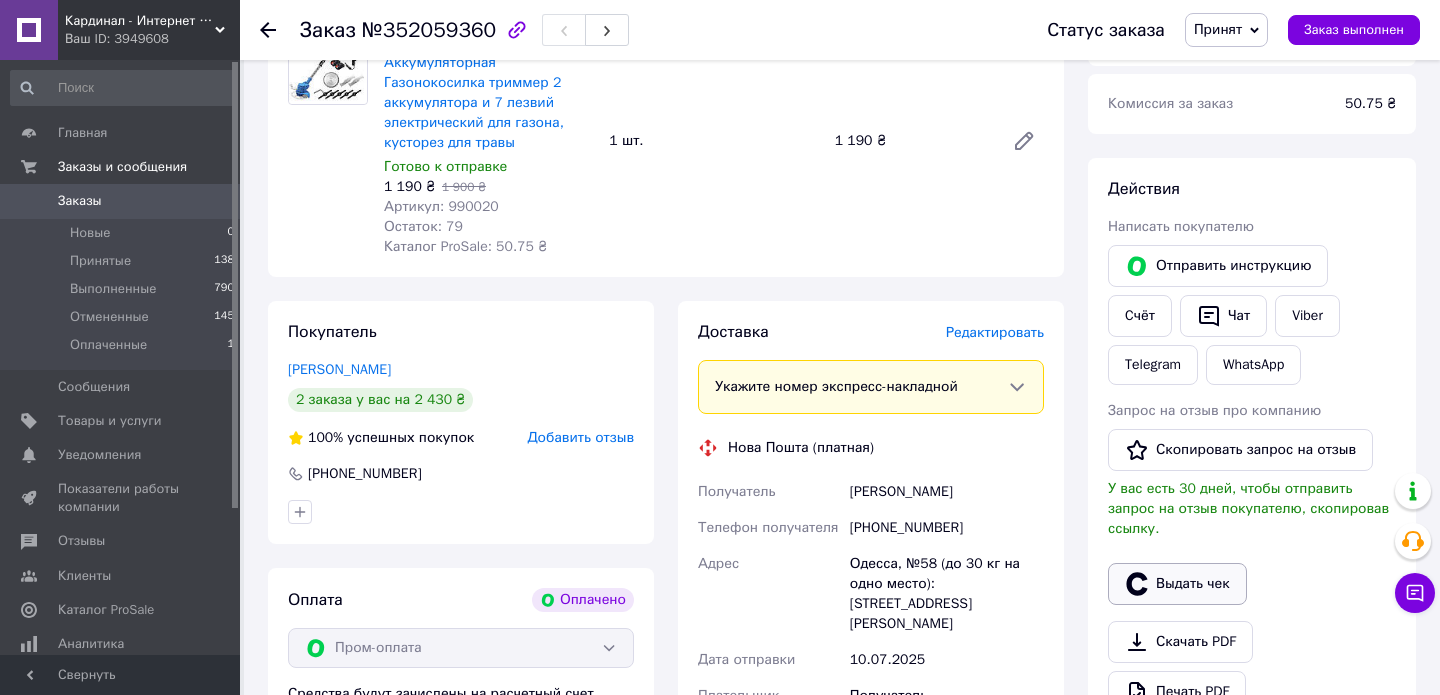 click on "Выдать чек" at bounding box center [1177, 584] 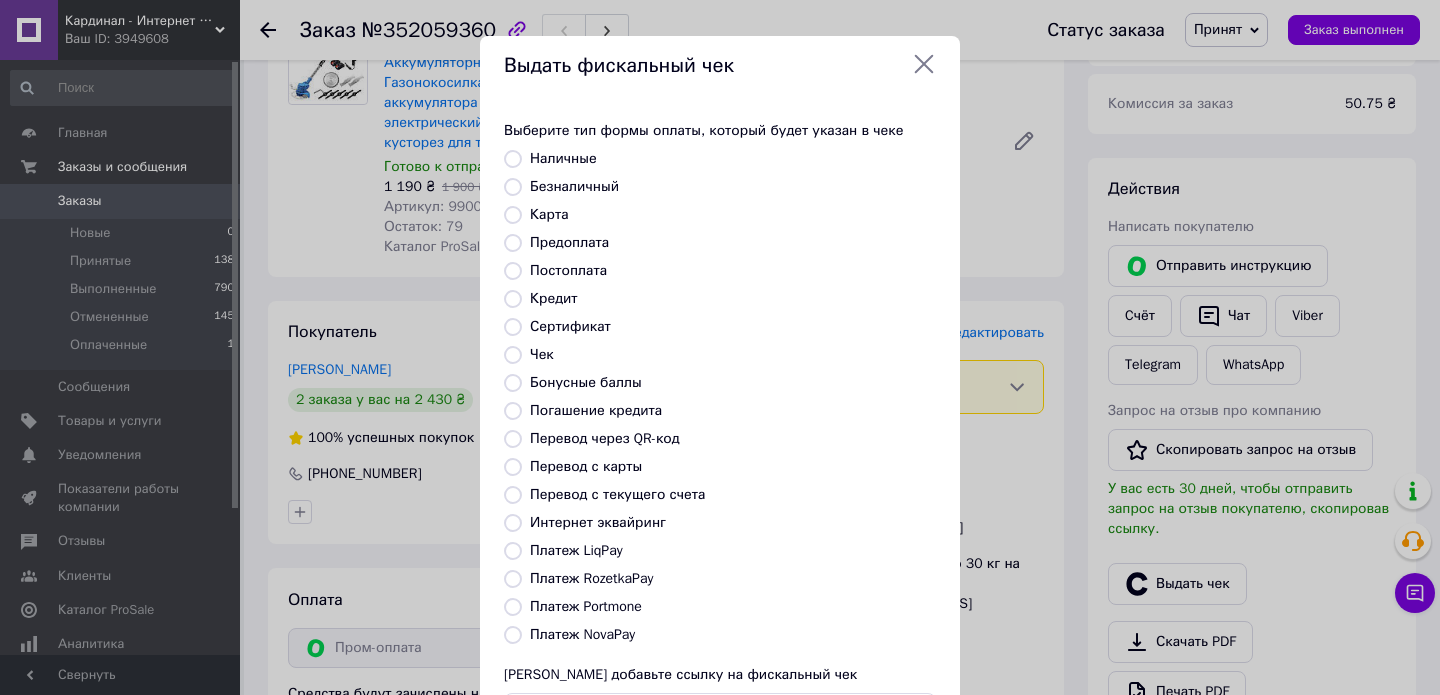 click on "Постоплата" at bounding box center [513, 271] 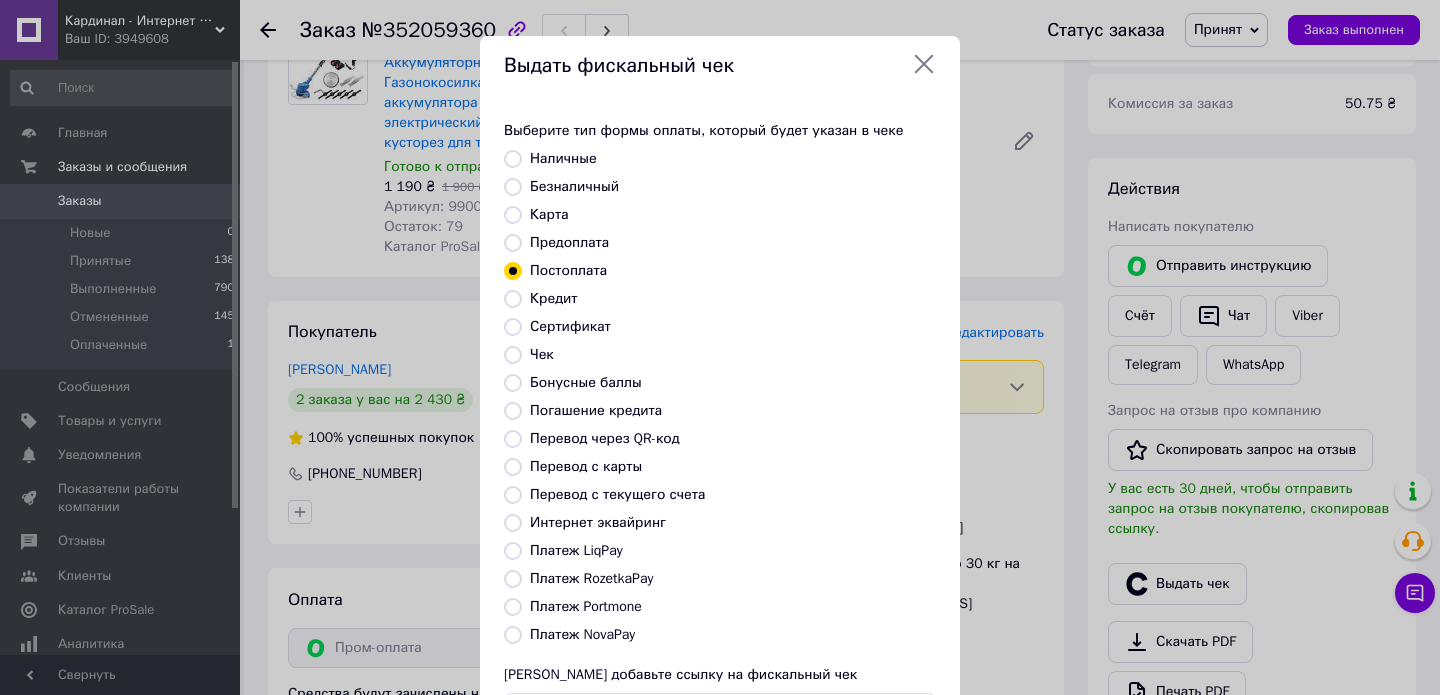 scroll, scrollTop: 164, scrollLeft: 0, axis: vertical 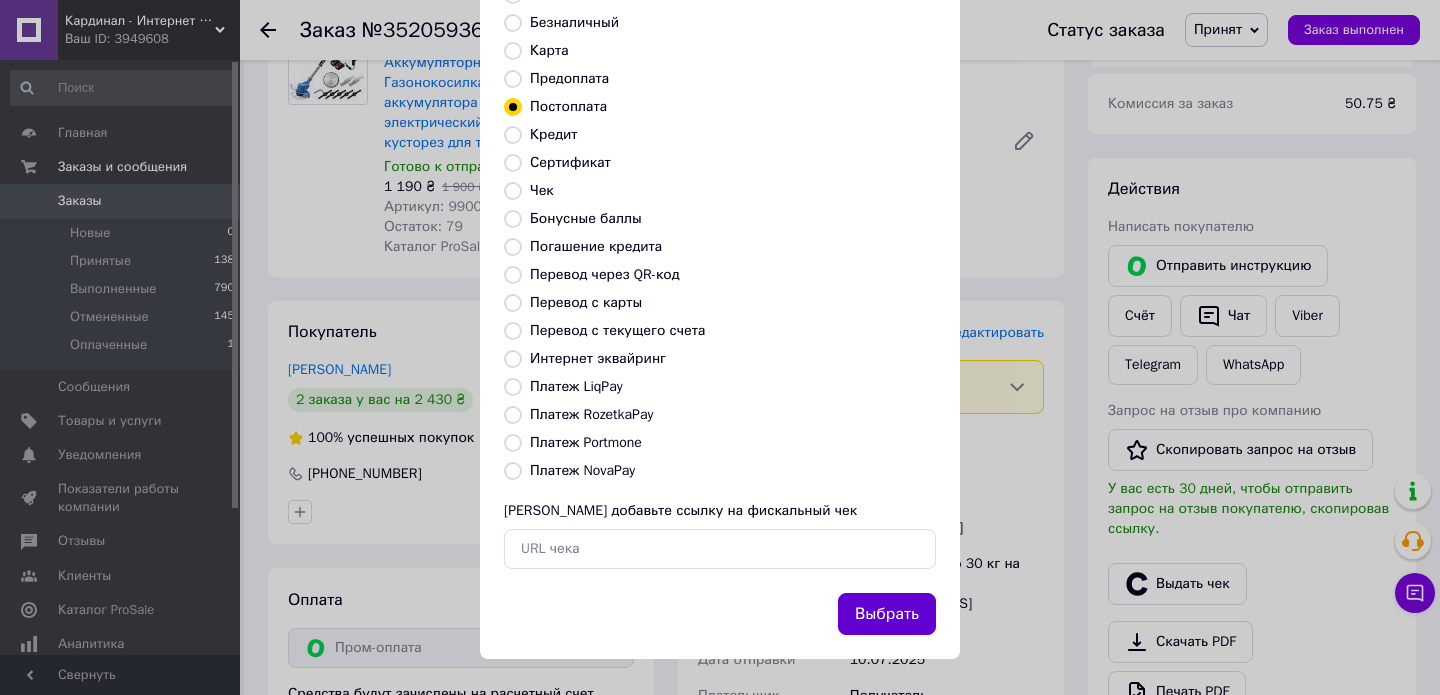 click on "Выбрать" at bounding box center [887, 614] 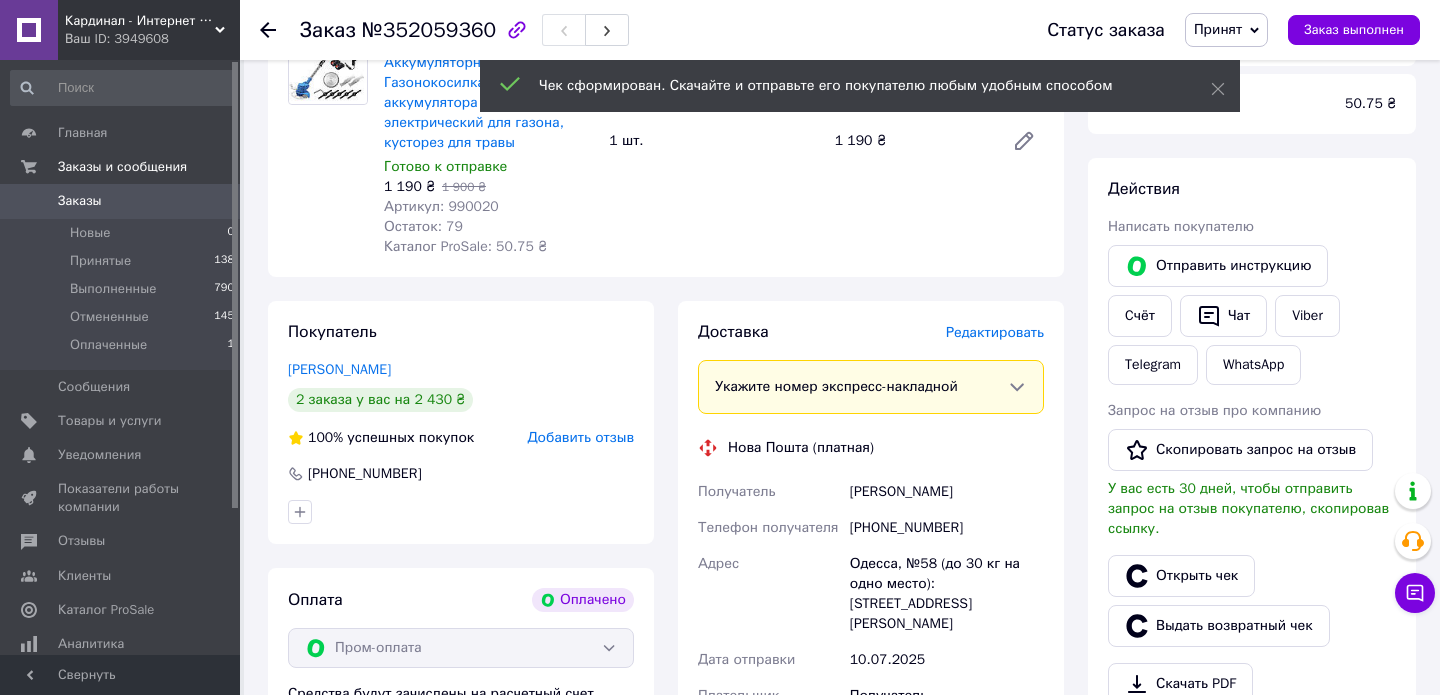 click on "Заказы" at bounding box center (80, 201) 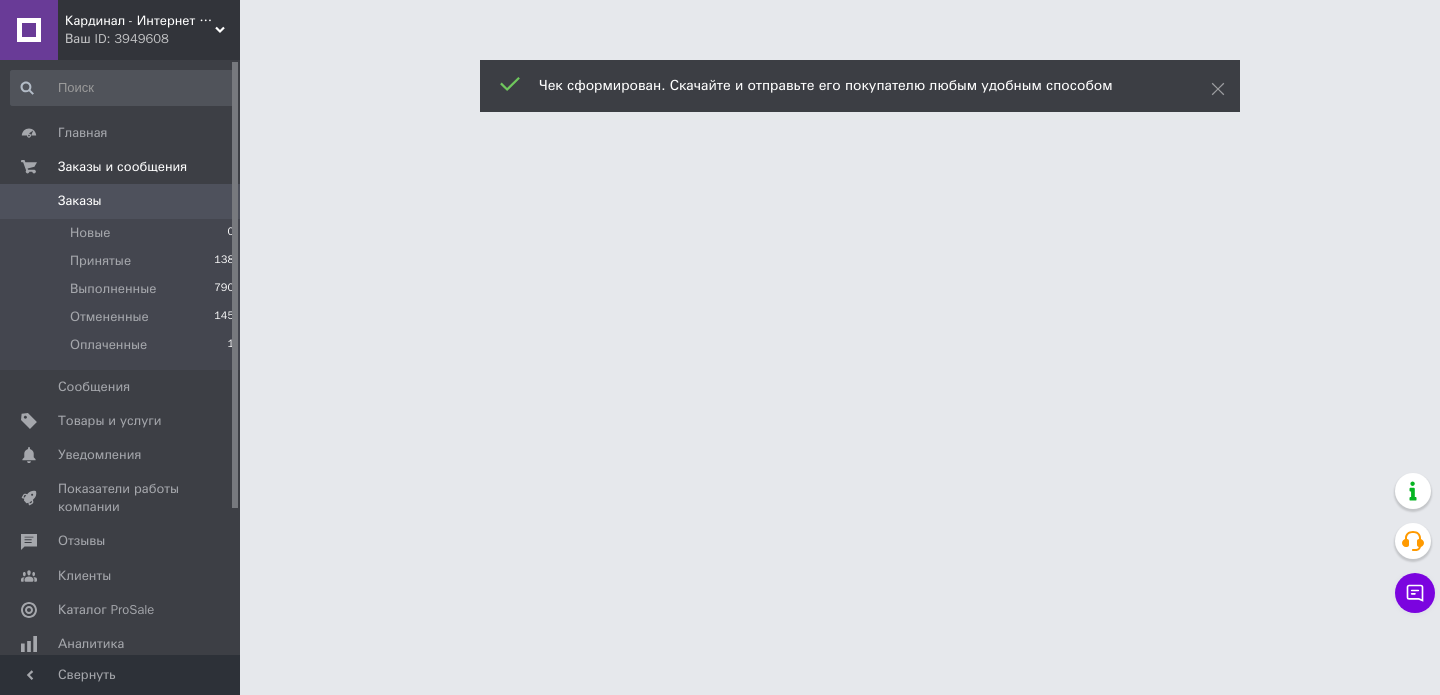 scroll, scrollTop: 0, scrollLeft: 0, axis: both 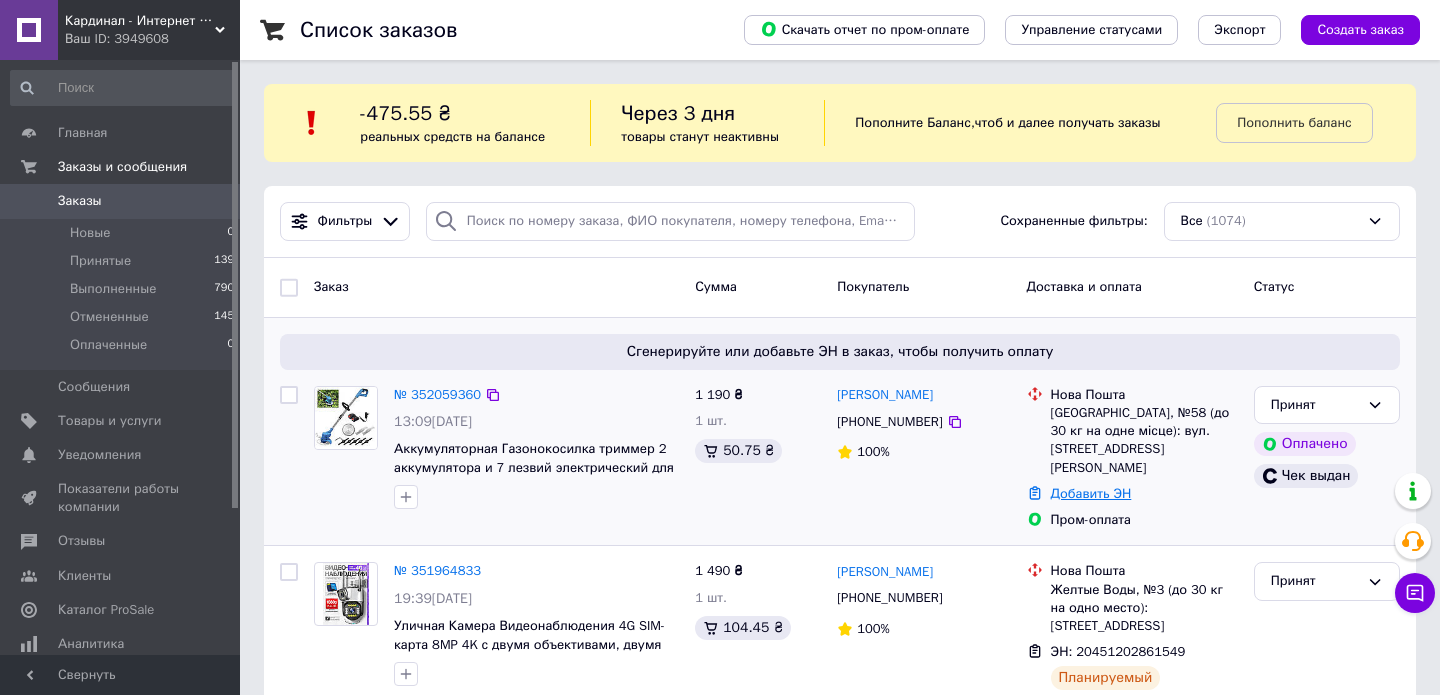 click on "Добавить ЭН" at bounding box center [1091, 493] 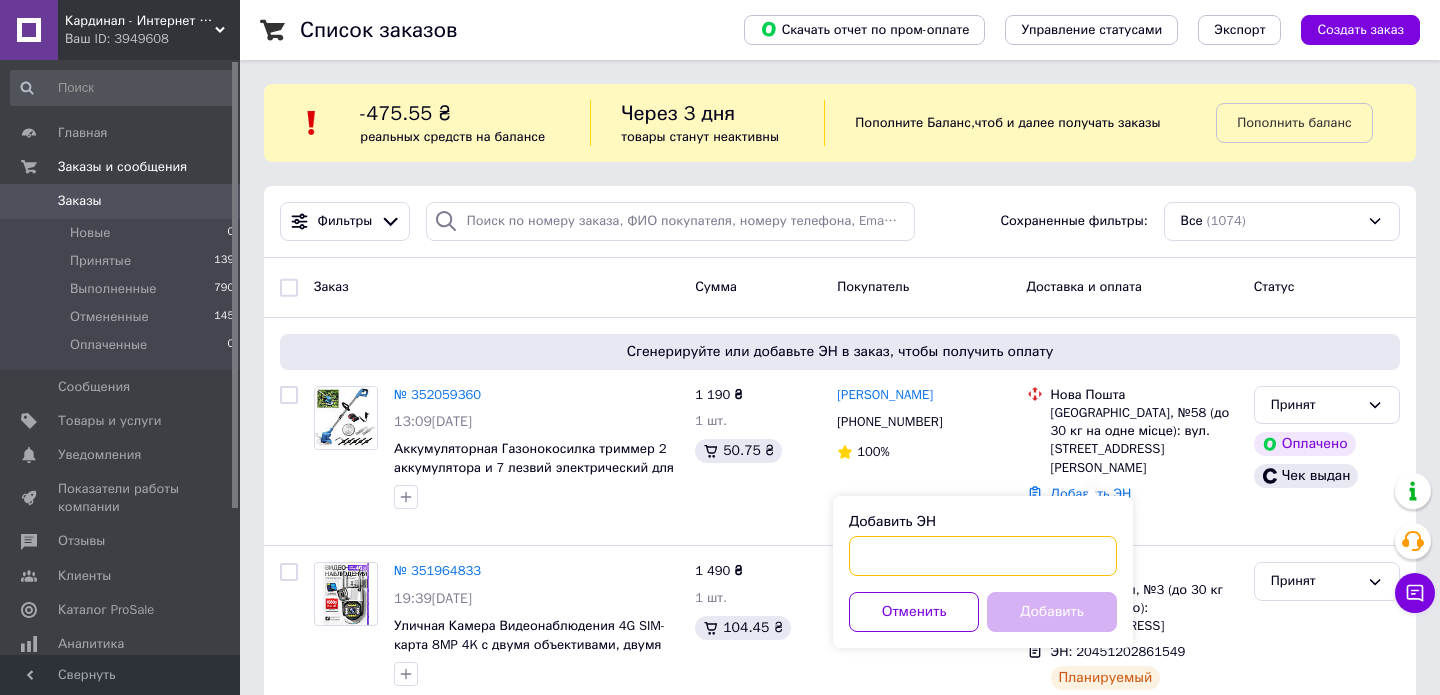 click on "Добавить ЭН" at bounding box center [983, 556] 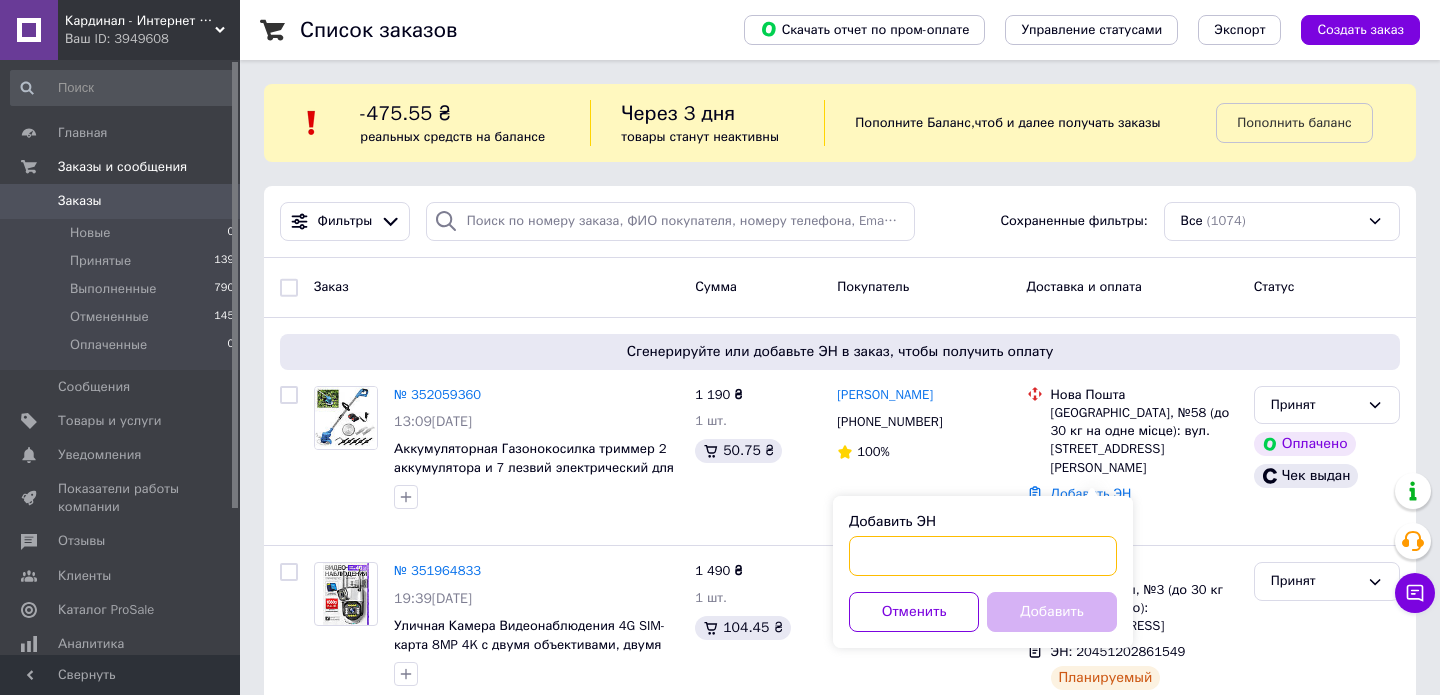 paste on "20451203050104" 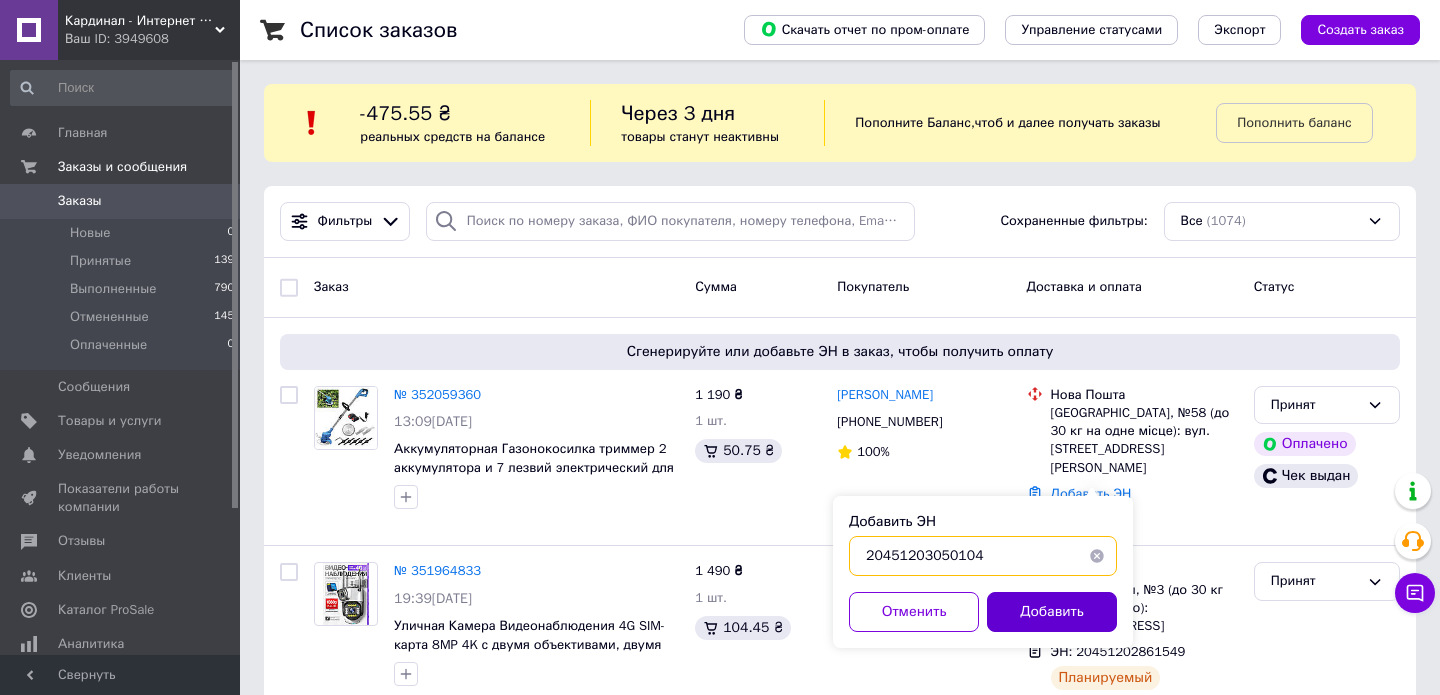 type on "20451203050104" 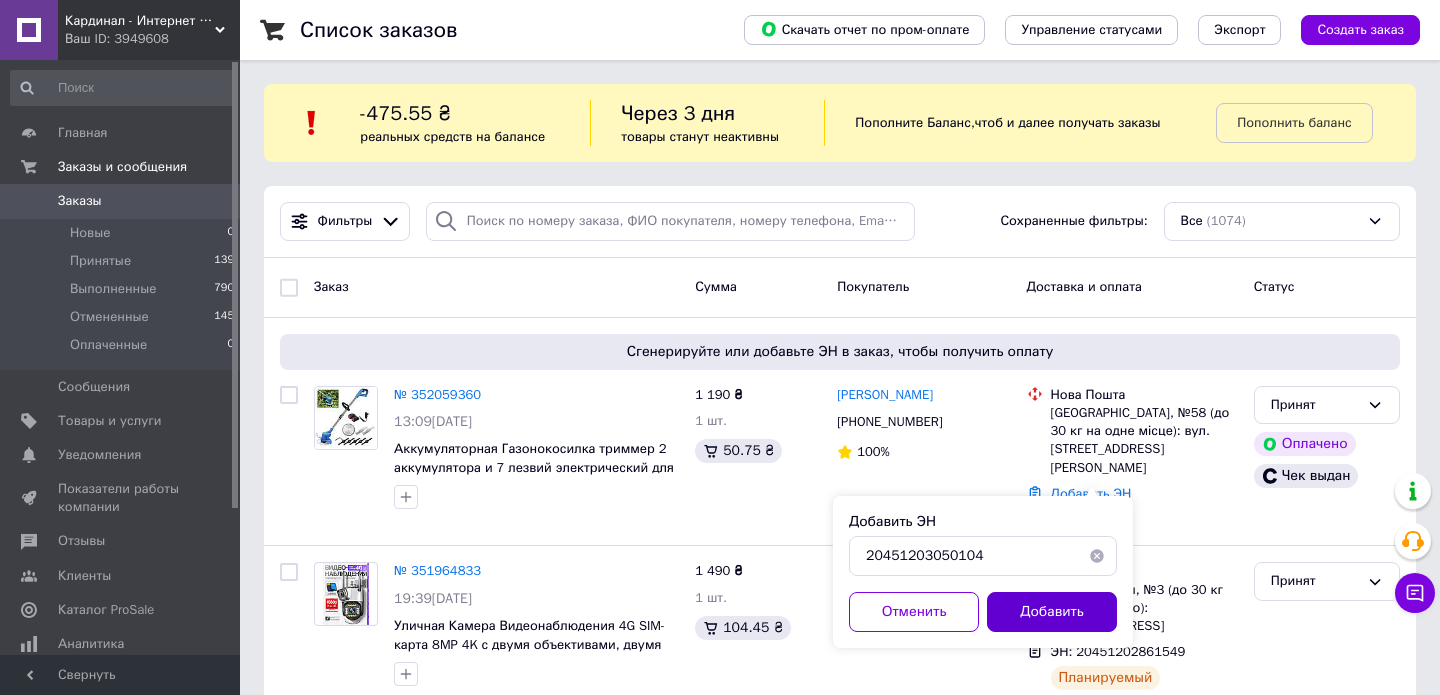 click on "Добавить" at bounding box center (1052, 612) 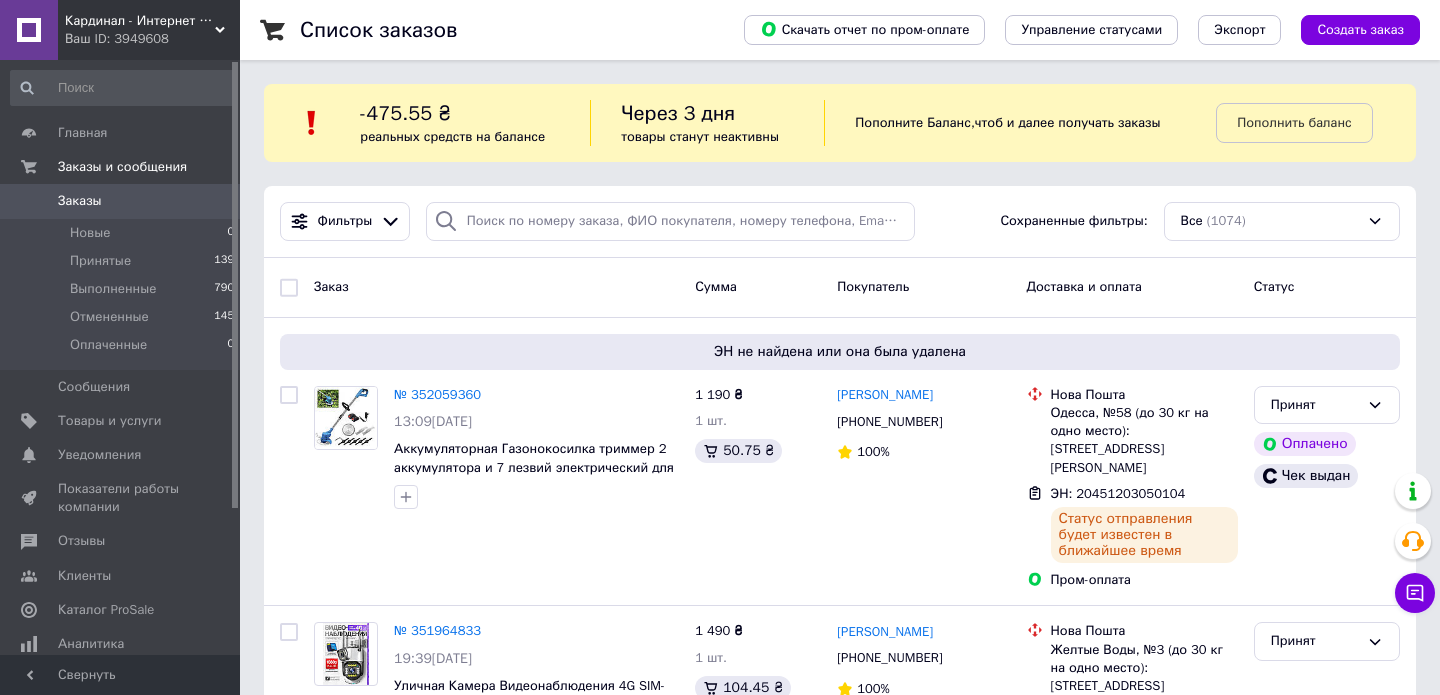 click on "Кардинал - Интернет магазин" at bounding box center [140, 21] 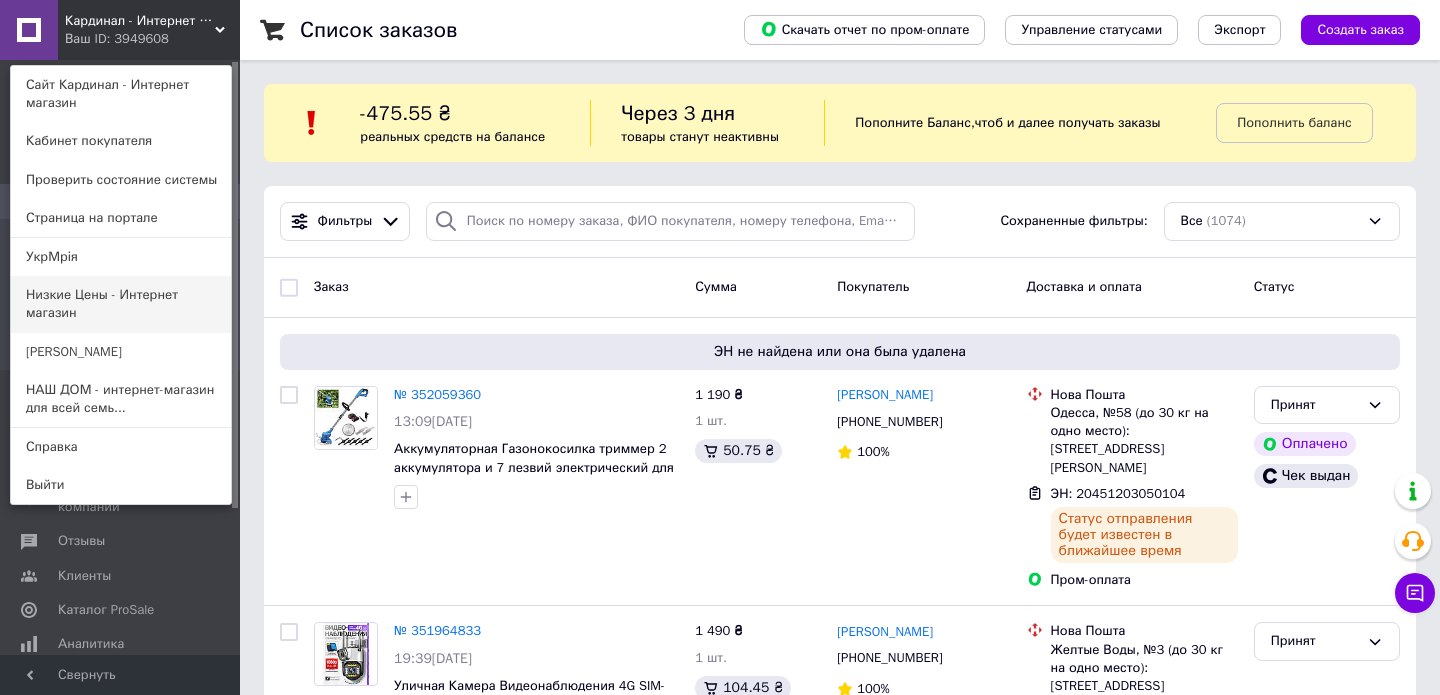 click on "Низкие Цены - Интернет магазин" at bounding box center (121, 304) 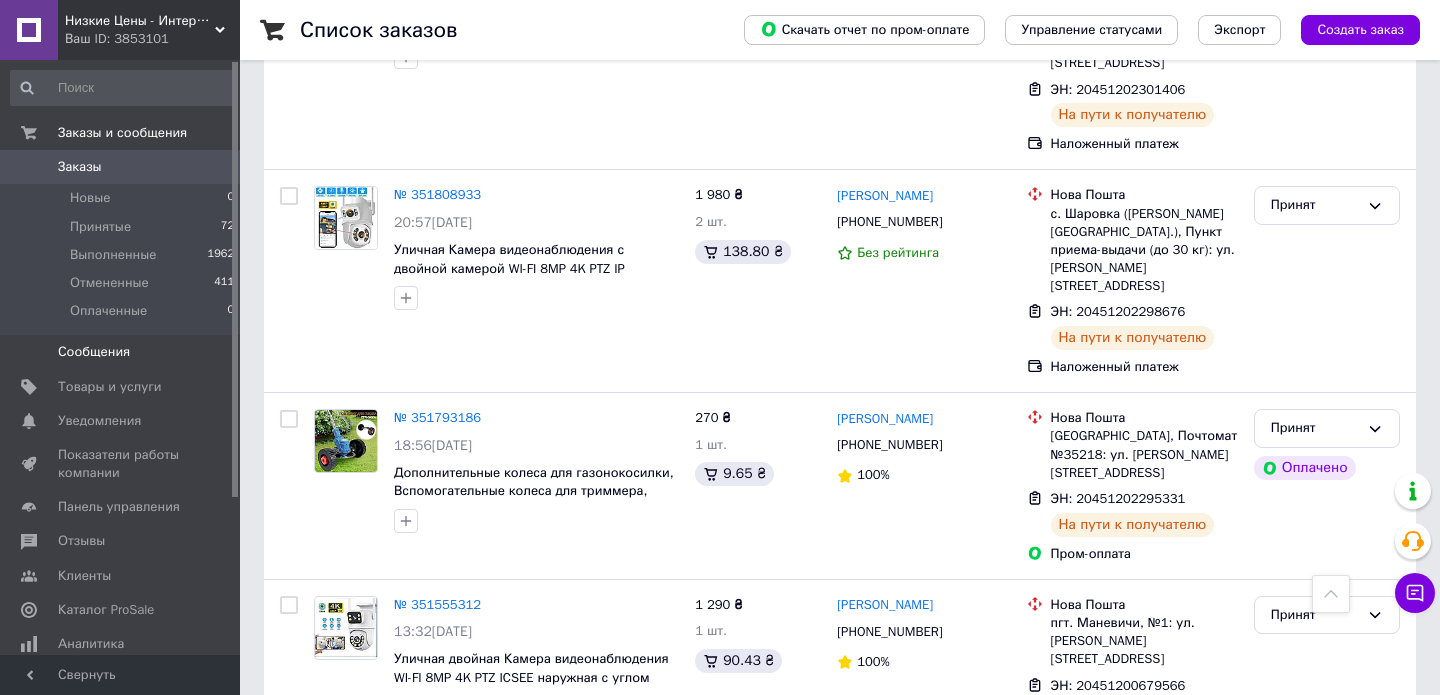 scroll, scrollTop: 1448, scrollLeft: 0, axis: vertical 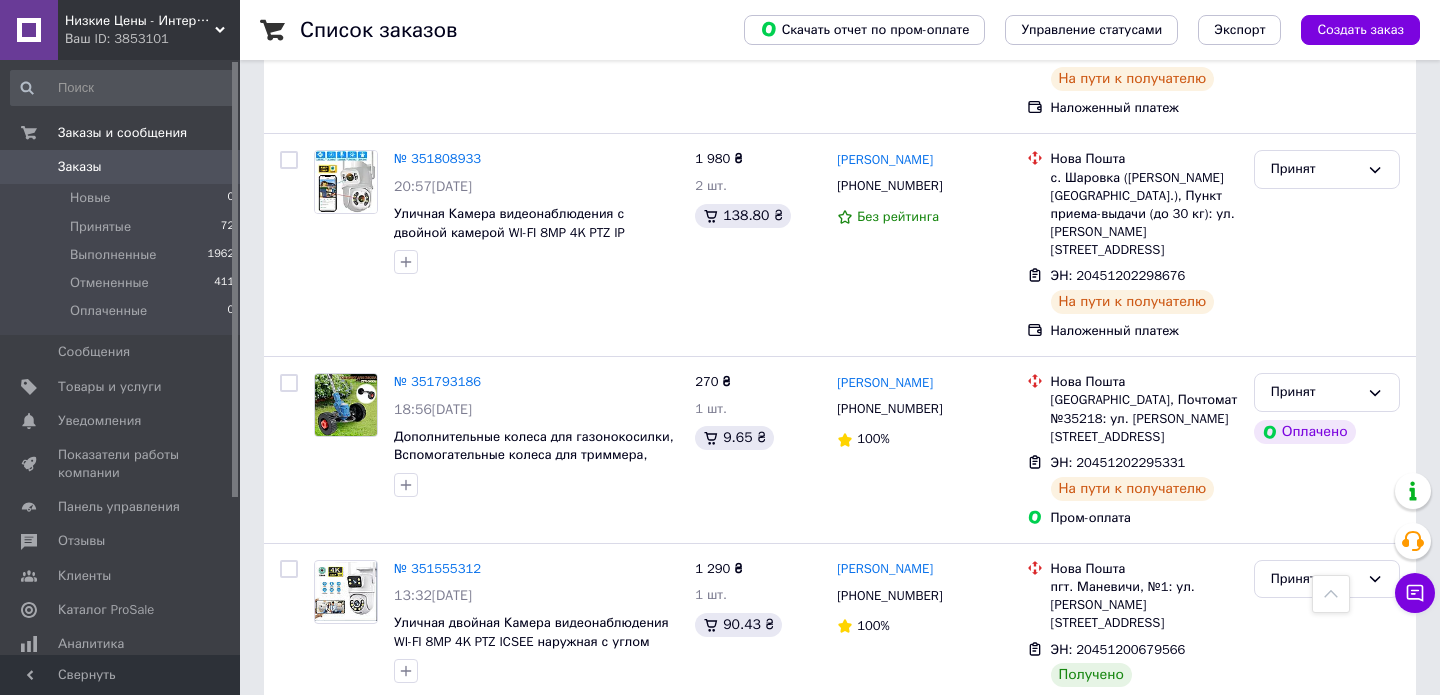 click on "Ваш ID: 3853101" at bounding box center [152, 39] 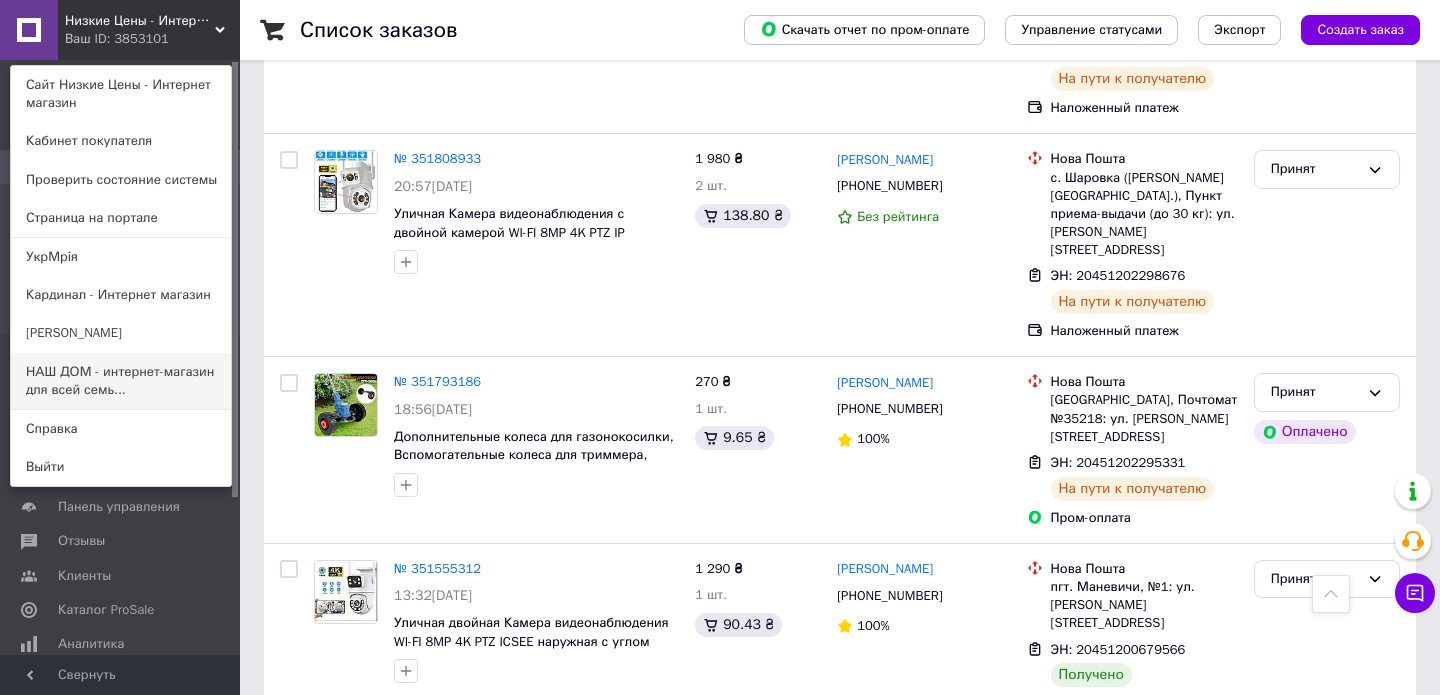 click on "НАШ ДОМ - интернет-магазин для всей семь..." at bounding box center (121, 381) 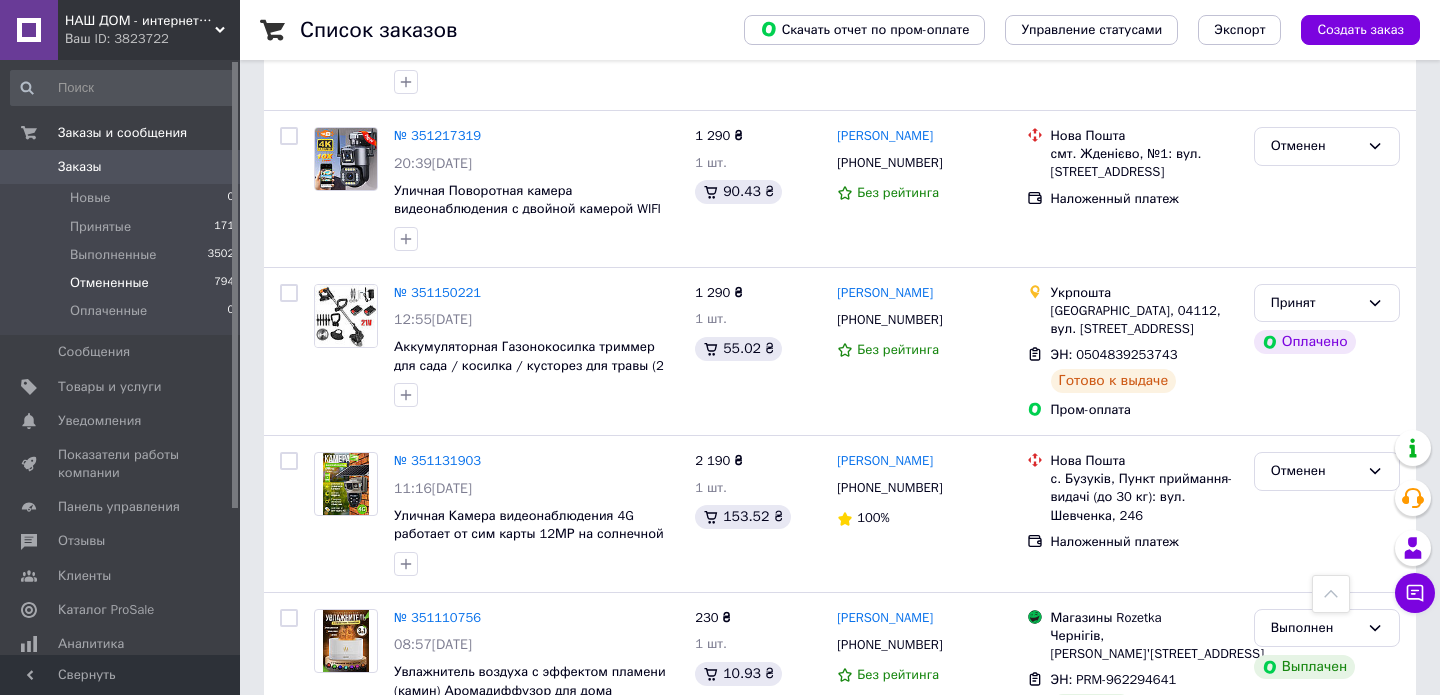 scroll, scrollTop: 2690, scrollLeft: 0, axis: vertical 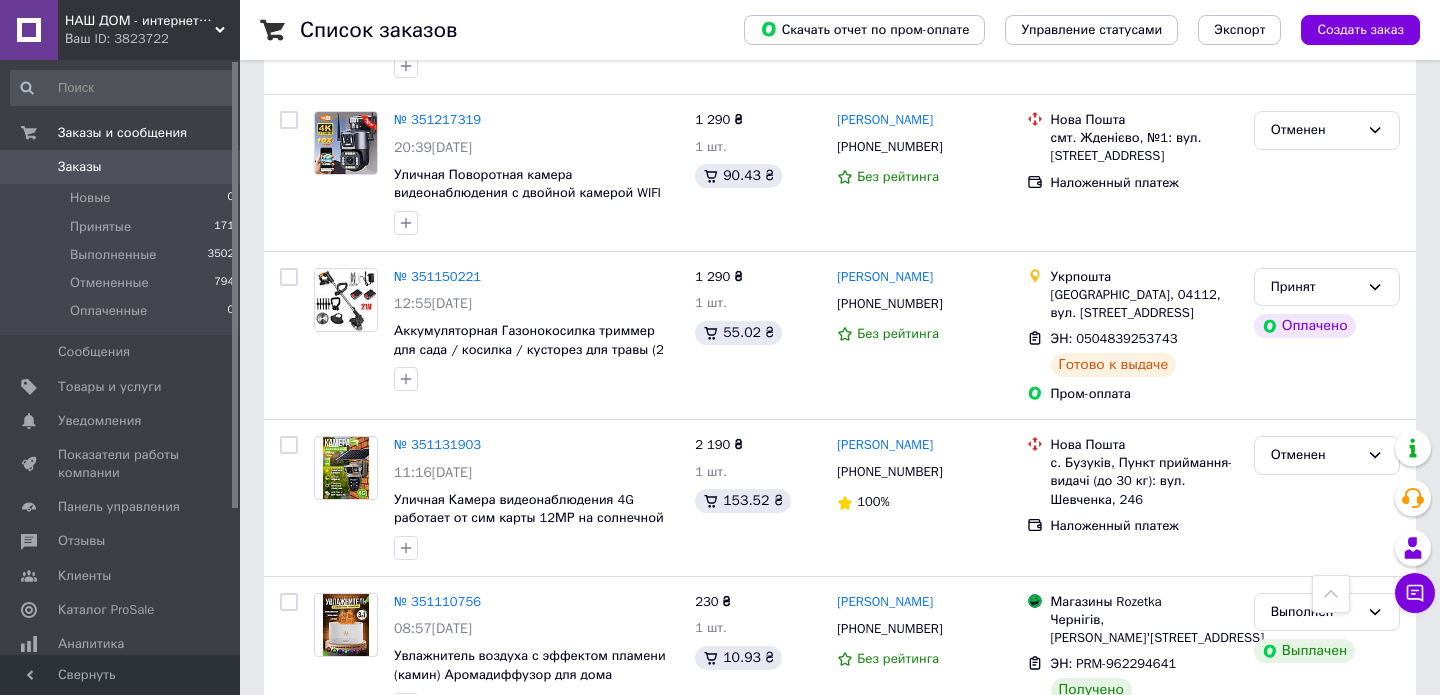 click on "НАШ ДОМ - интернет-магазин для всей семьи" at bounding box center (140, 21) 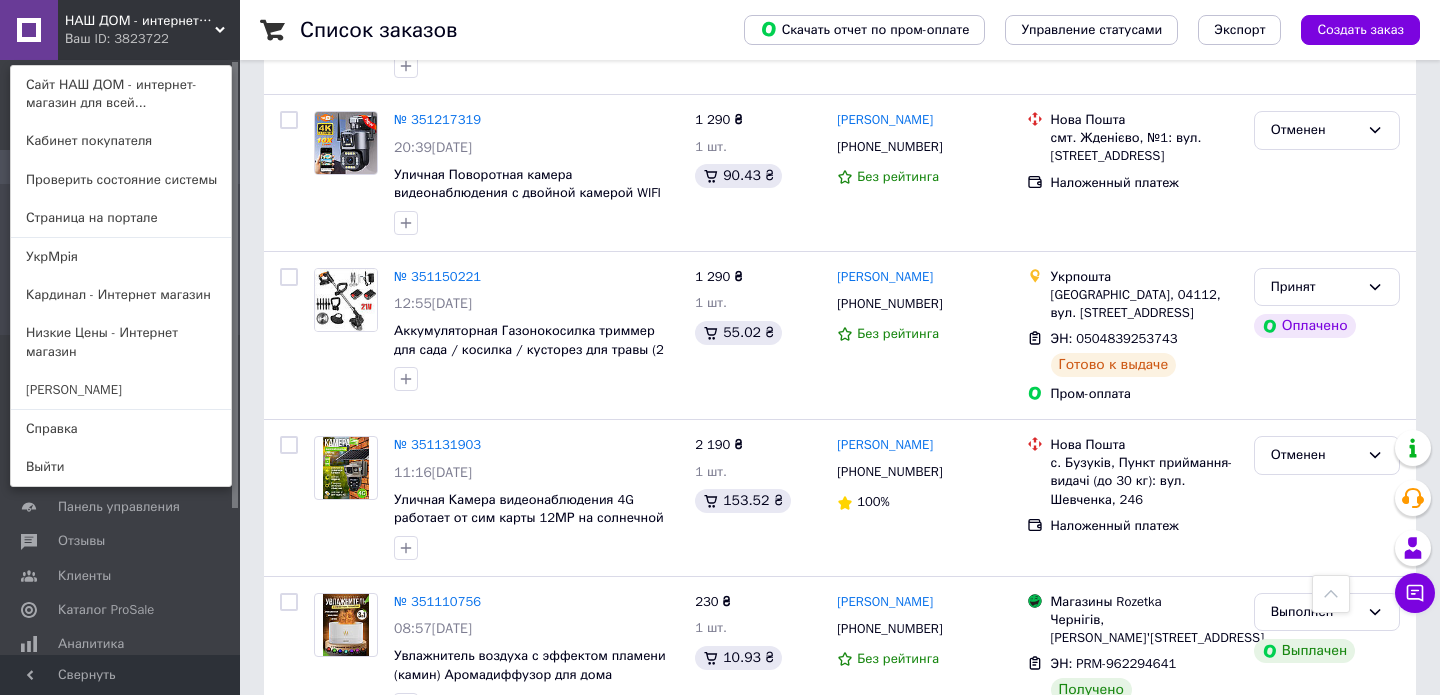 click on "НАШ ДОМ - интернет-магазин для всей семьи" at bounding box center [140, 21] 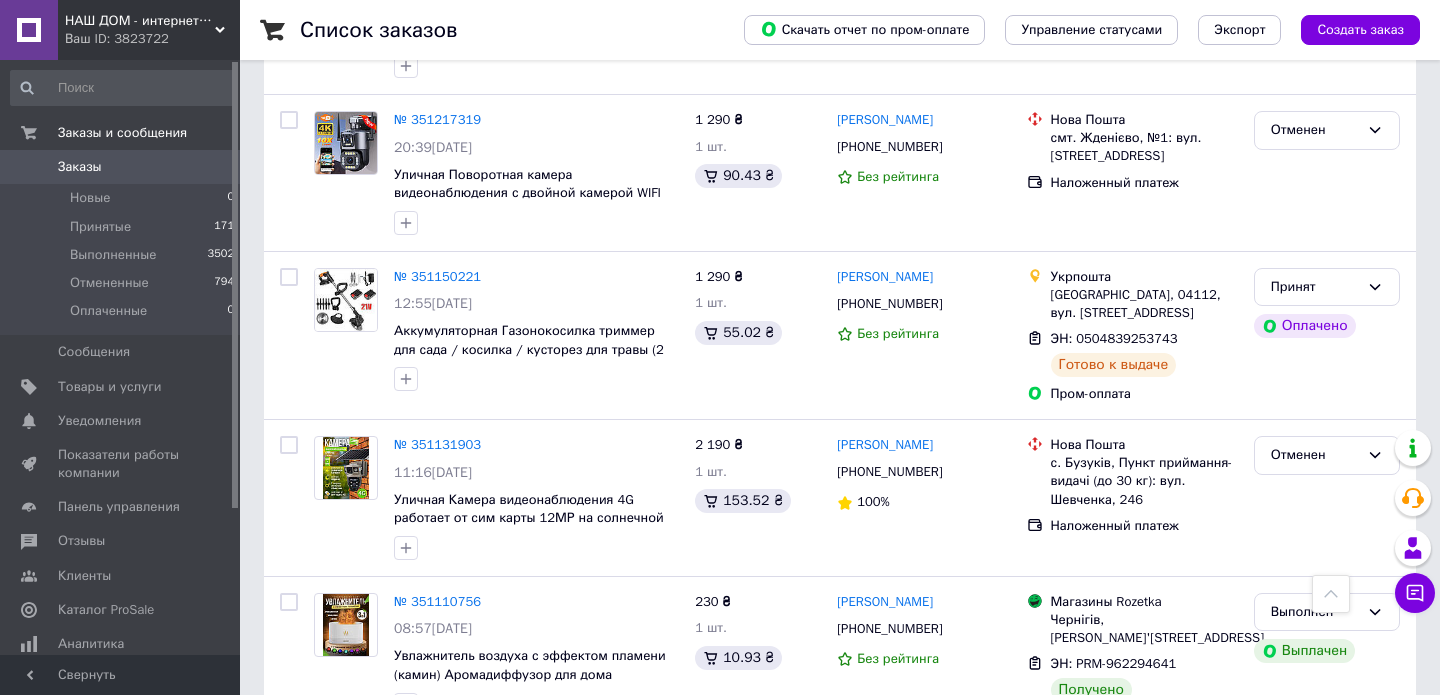 click on "Ваш ID: 3823722" at bounding box center [152, 39] 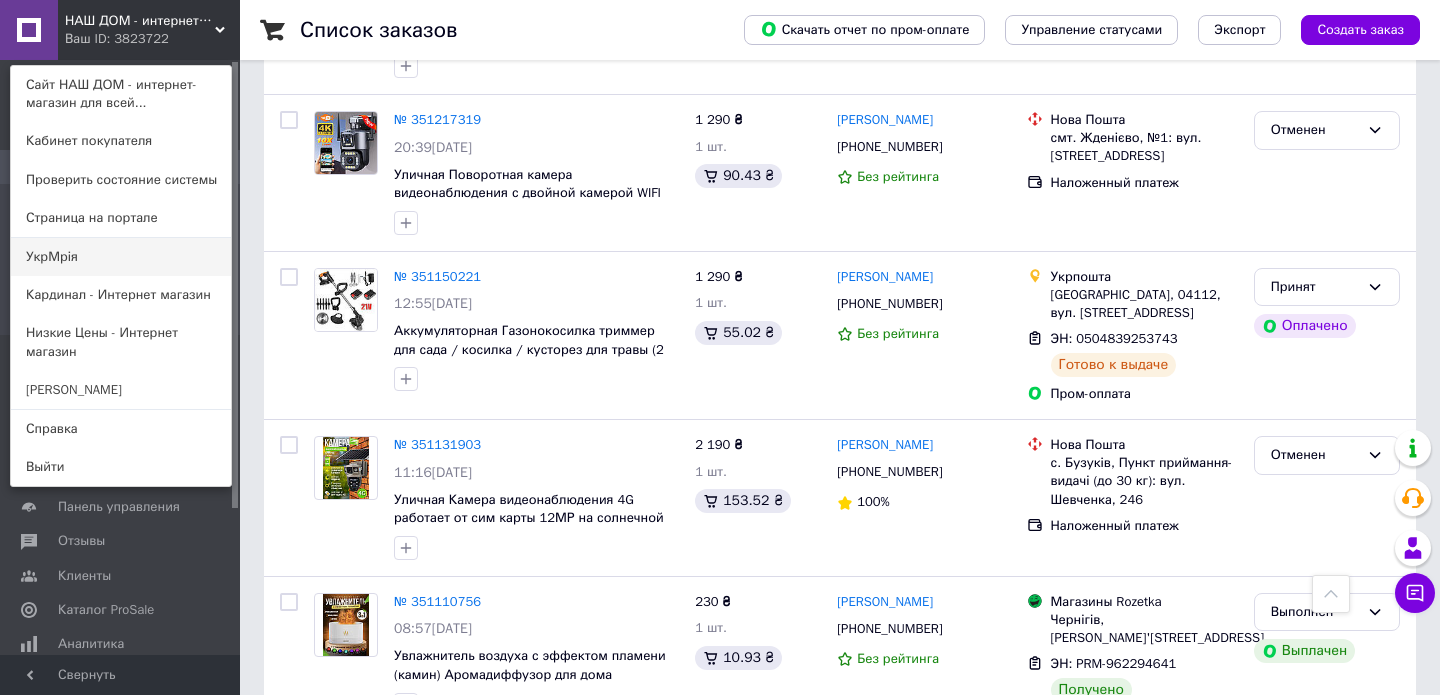 click on "УкрМрія" at bounding box center [121, 257] 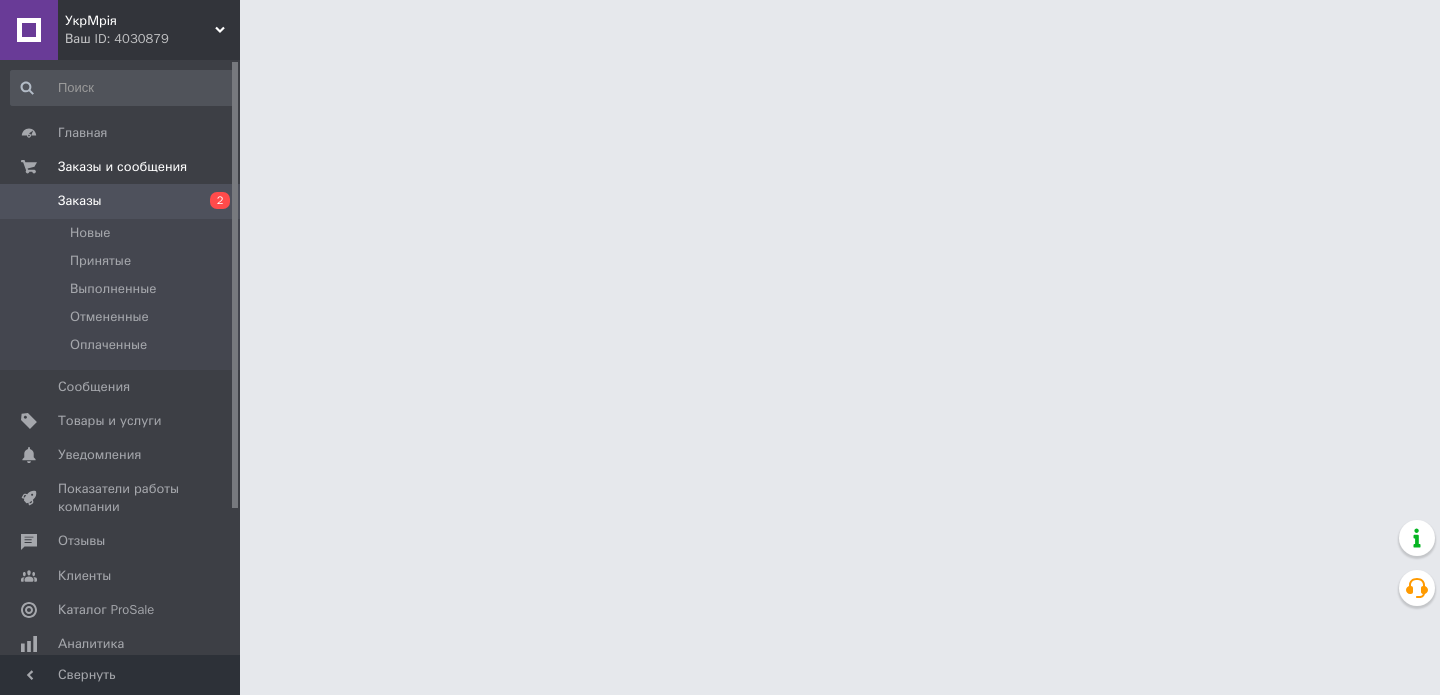 scroll, scrollTop: 0, scrollLeft: 0, axis: both 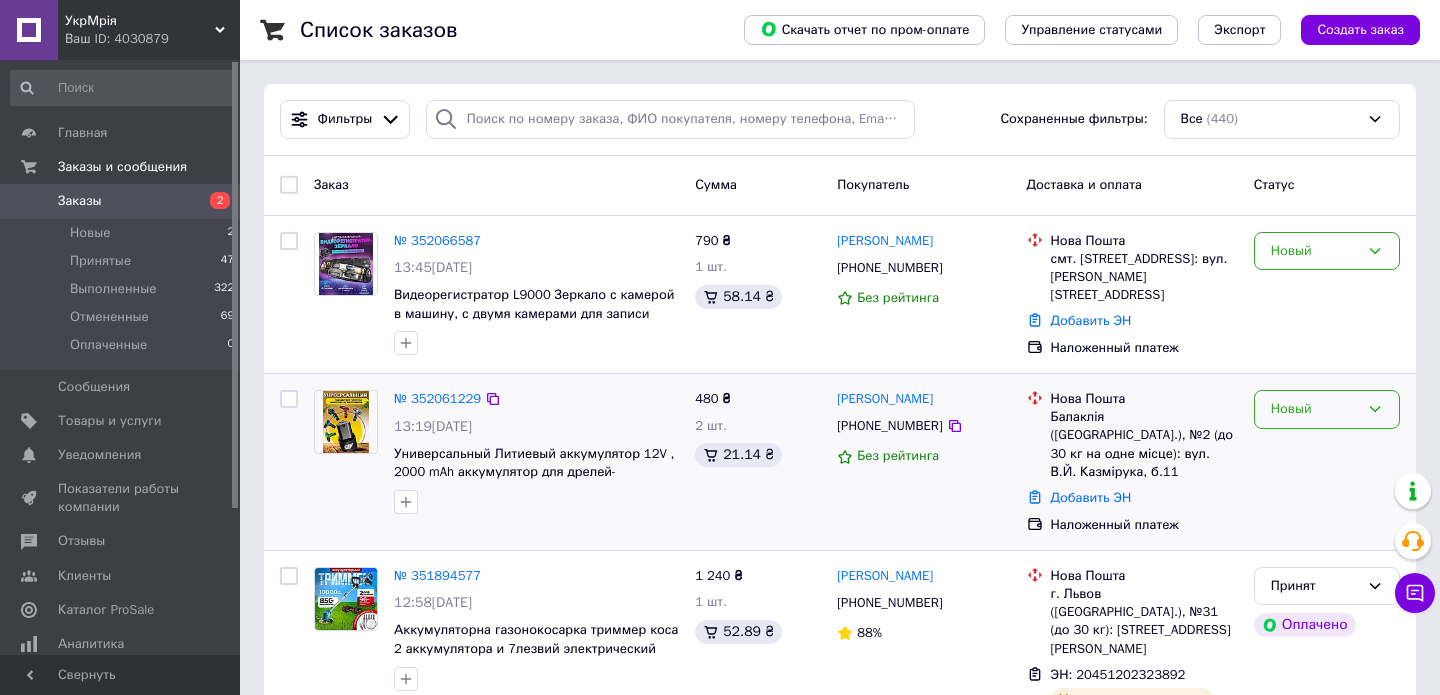 click on "Новый" at bounding box center (1315, 409) 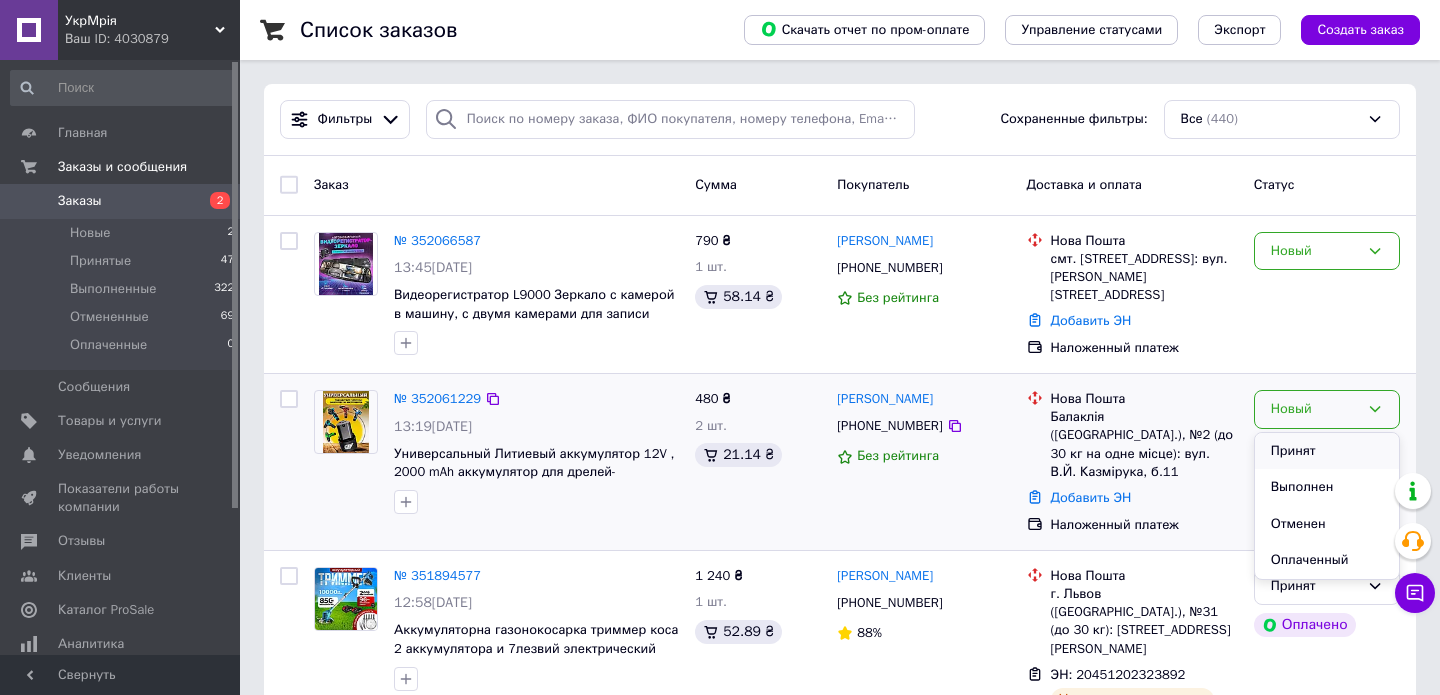 click on "Принят" at bounding box center (1327, 451) 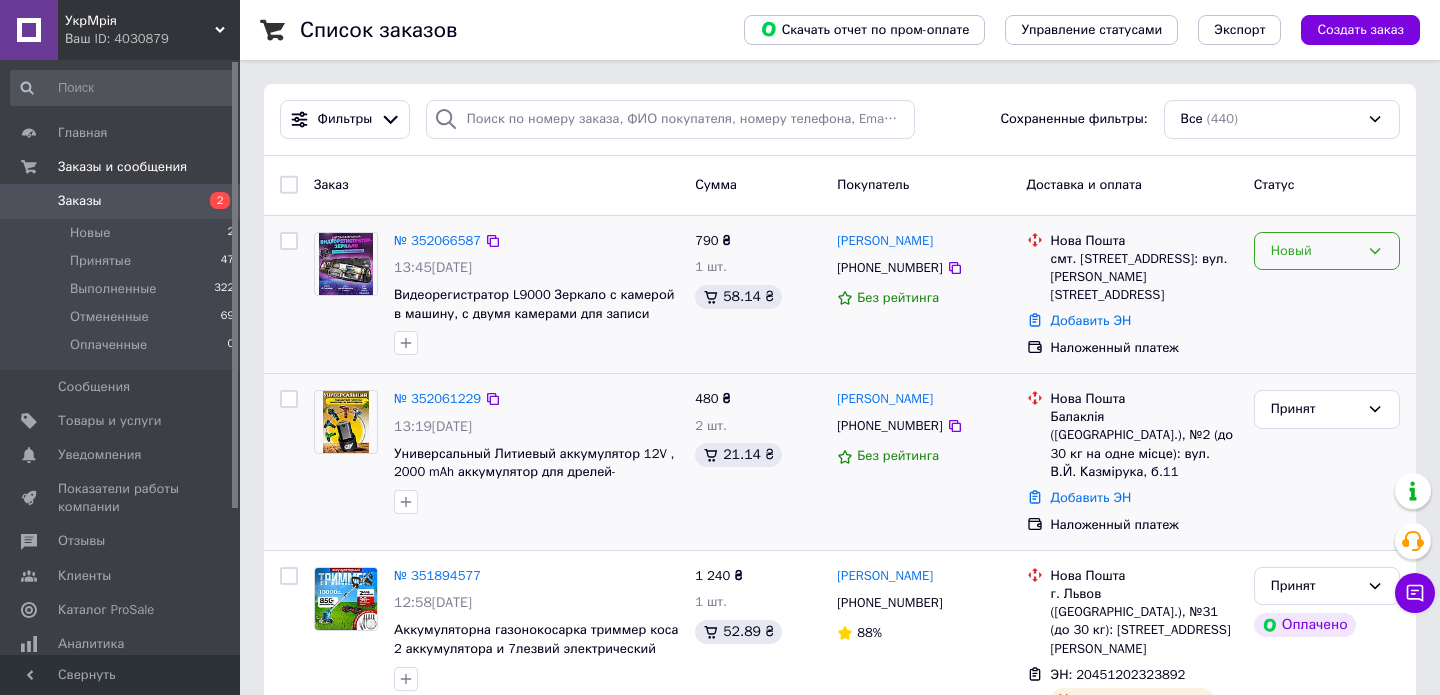 click on "Новый" at bounding box center [1315, 251] 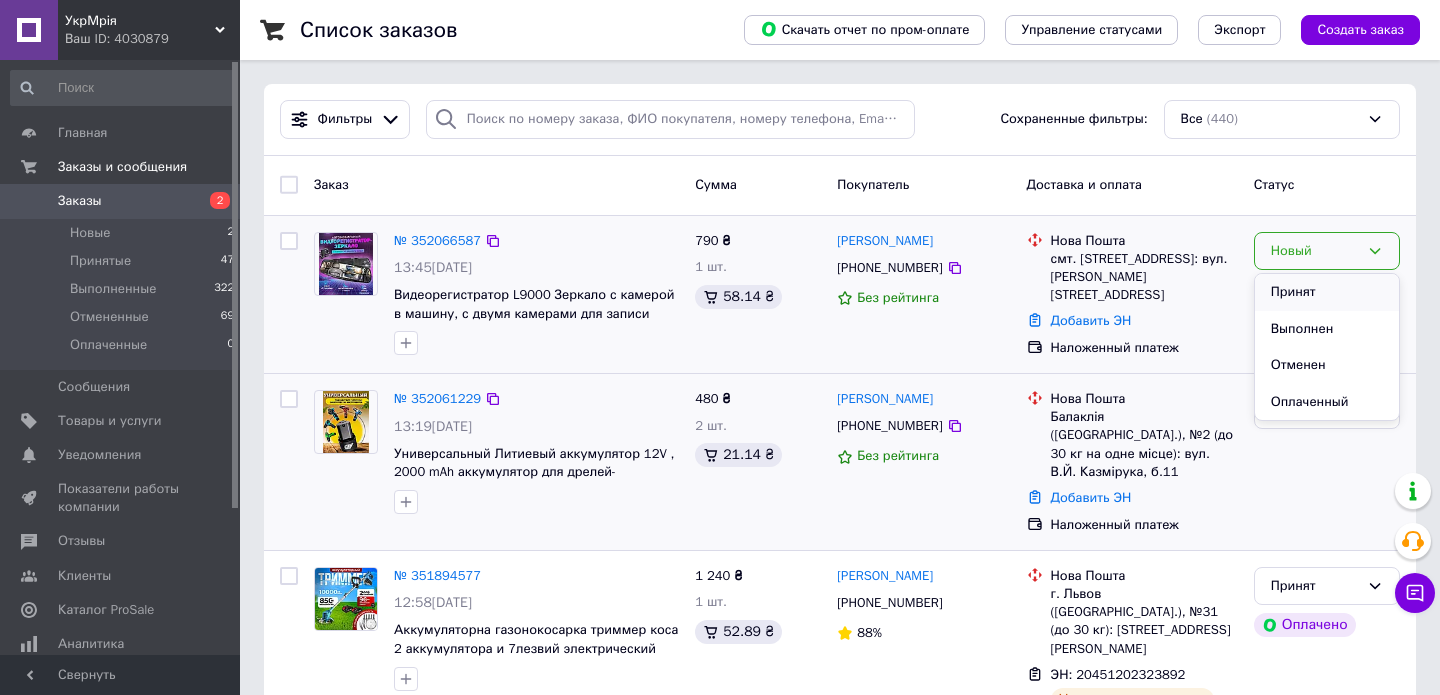 click on "Принят" at bounding box center (1327, 292) 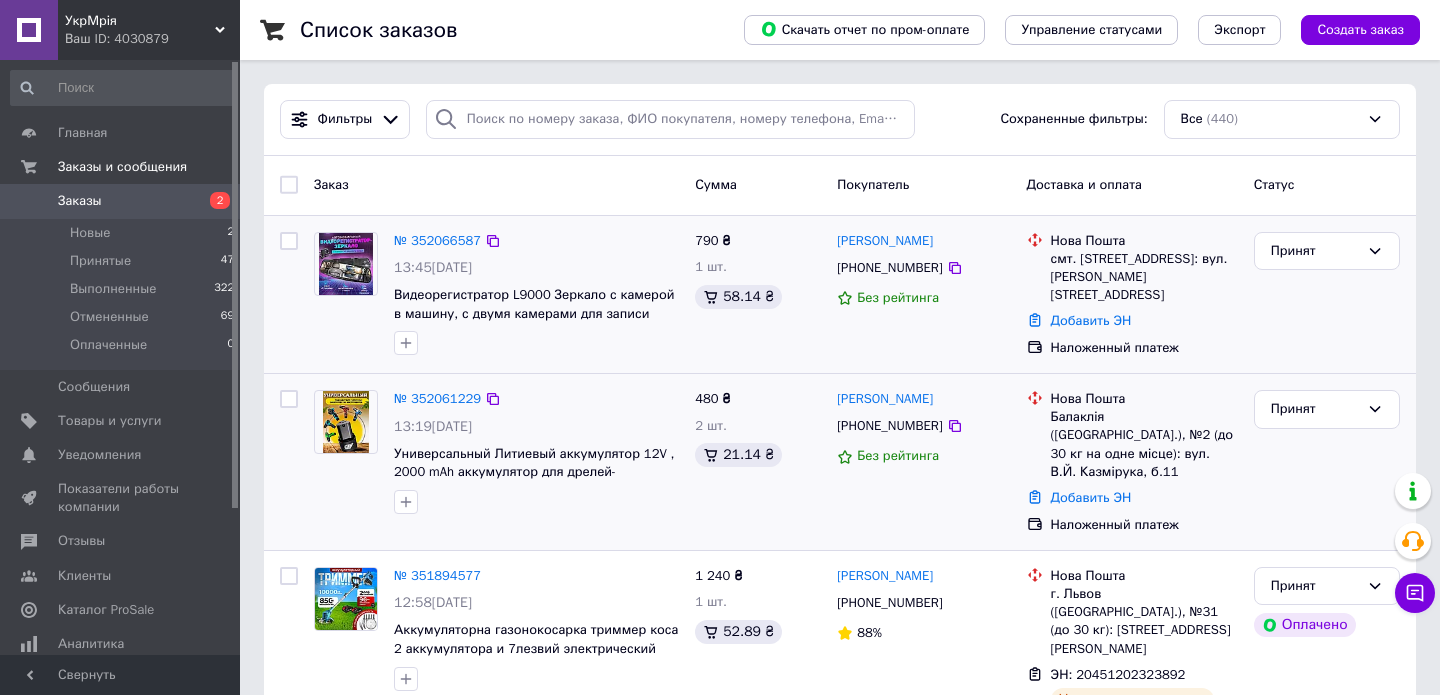 click at bounding box center (346, 264) 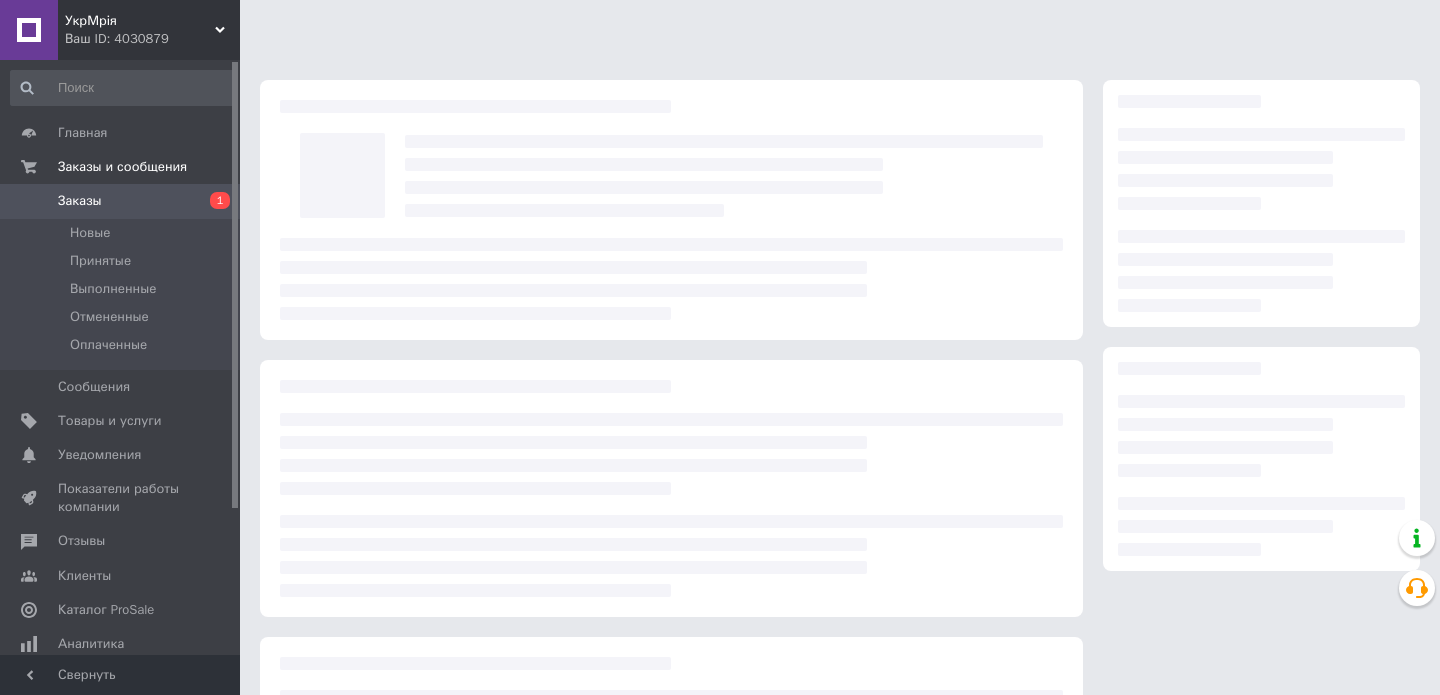 scroll, scrollTop: 0, scrollLeft: 0, axis: both 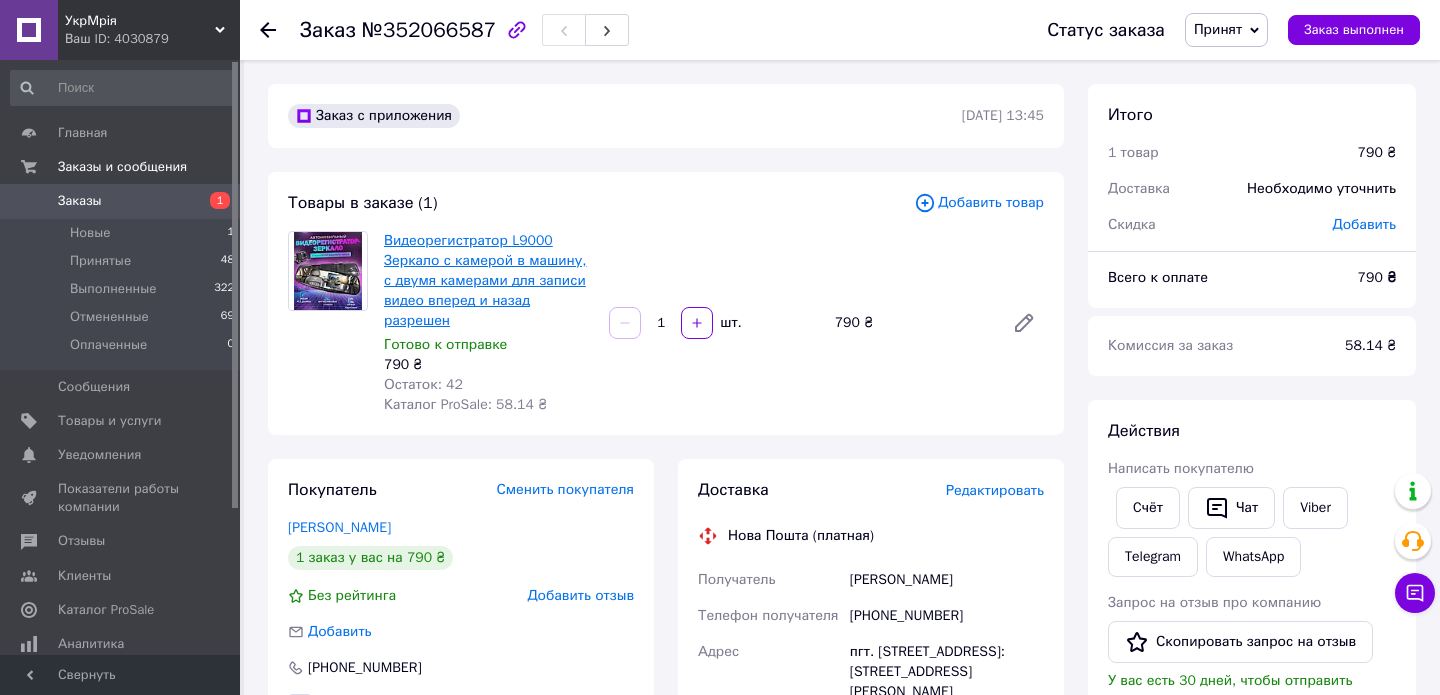 click on "Видеорегистратор L9000 Зеркало с камерой в машину, с двумя камерами для записи видео вперед и назад разрешен" at bounding box center (485, 280) 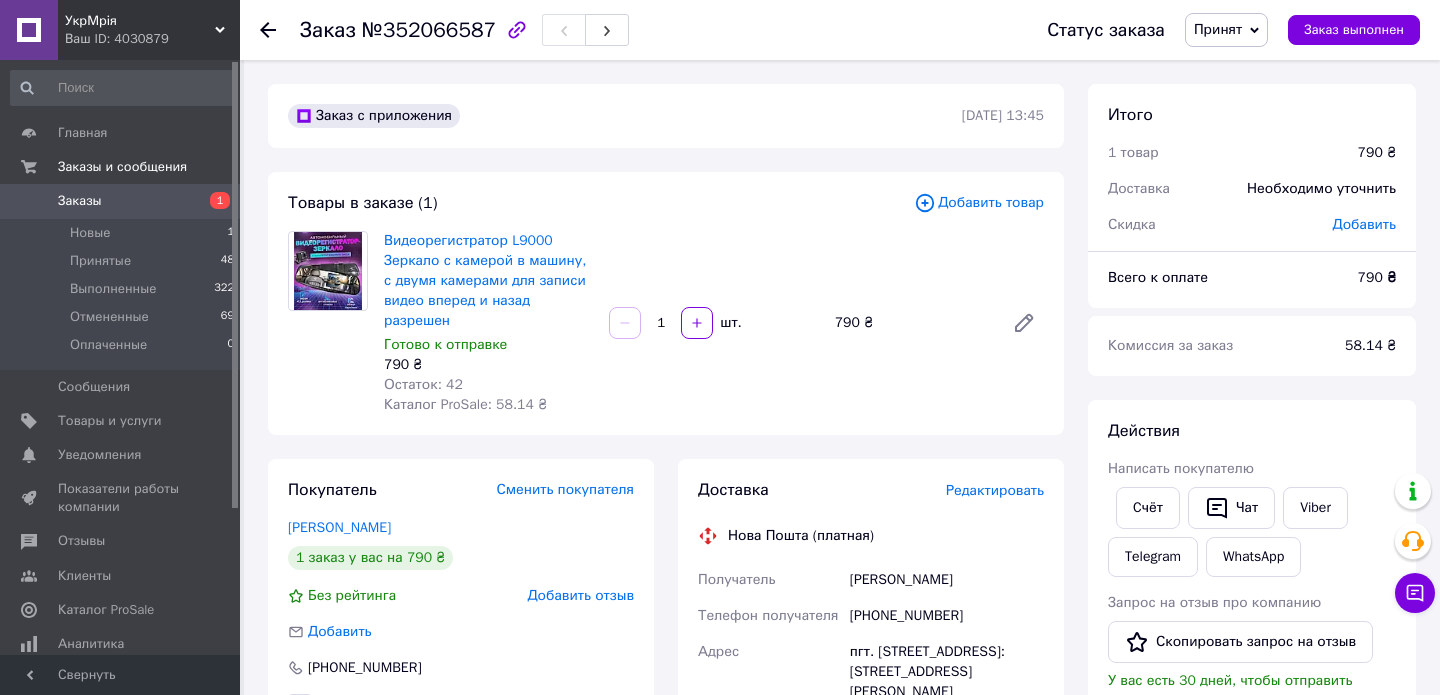 click on "Заказы" at bounding box center (121, 201) 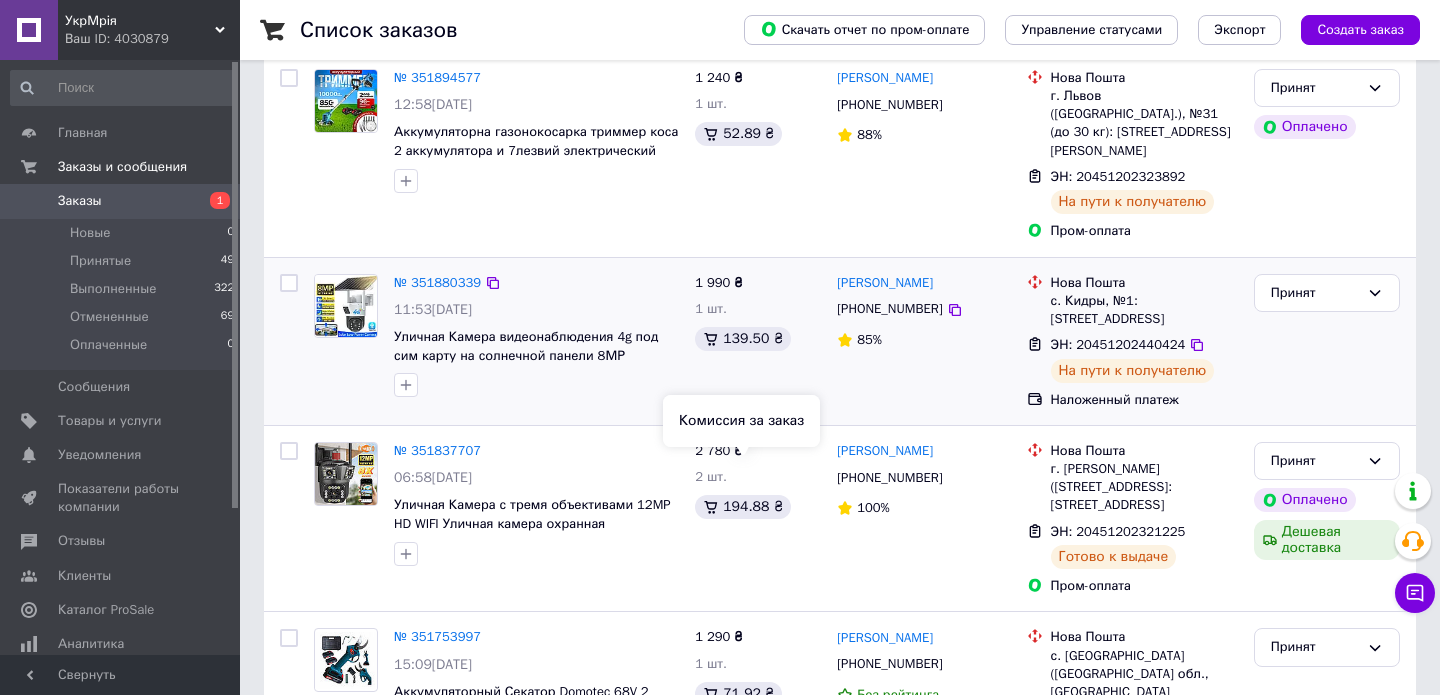 scroll, scrollTop: 0, scrollLeft: 0, axis: both 